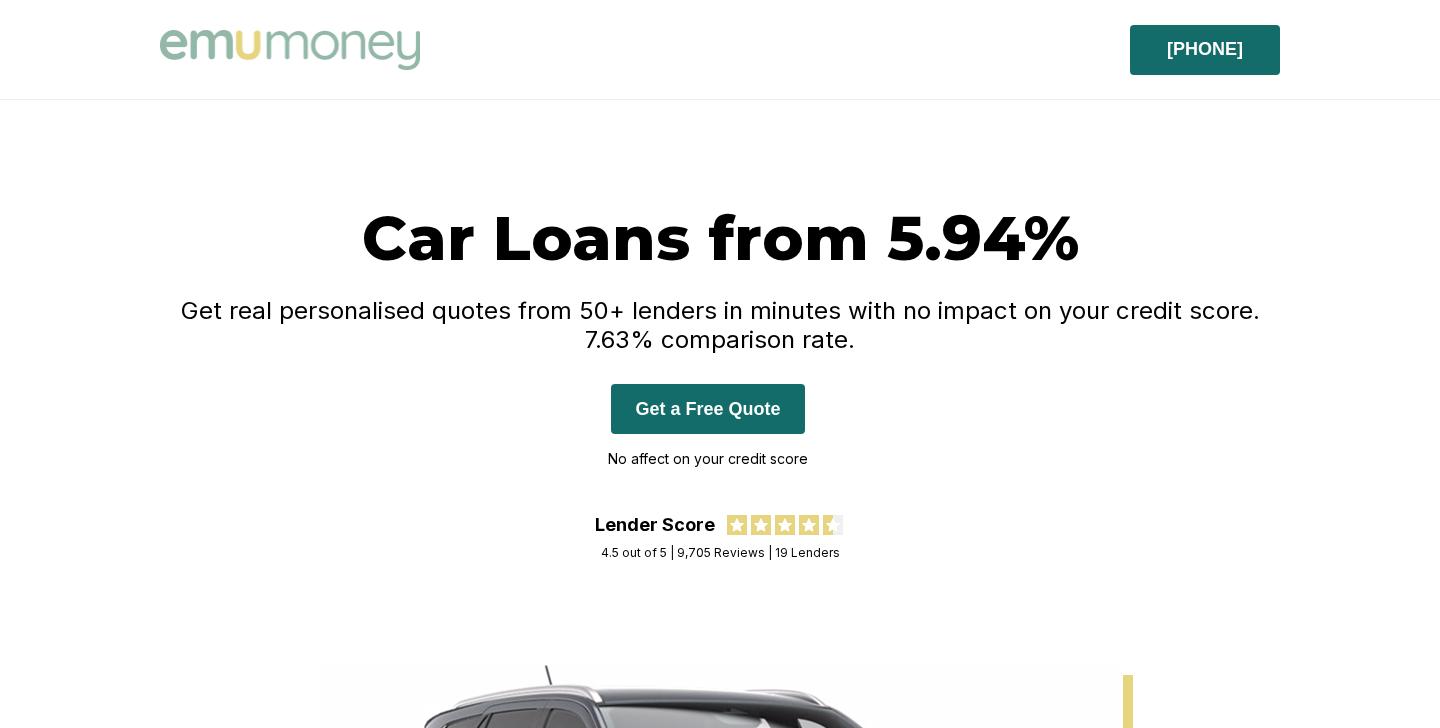 scroll, scrollTop: 0, scrollLeft: 0, axis: both 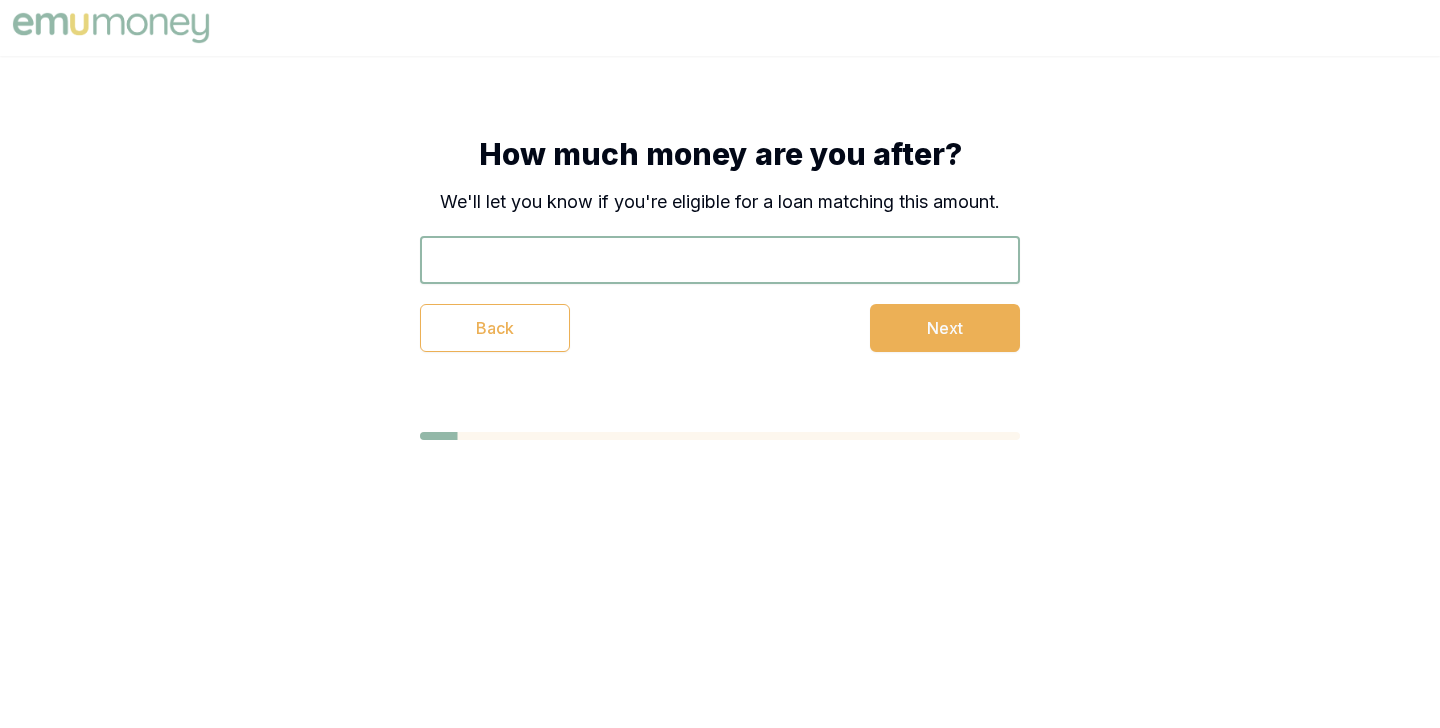 click at bounding box center (720, 260) 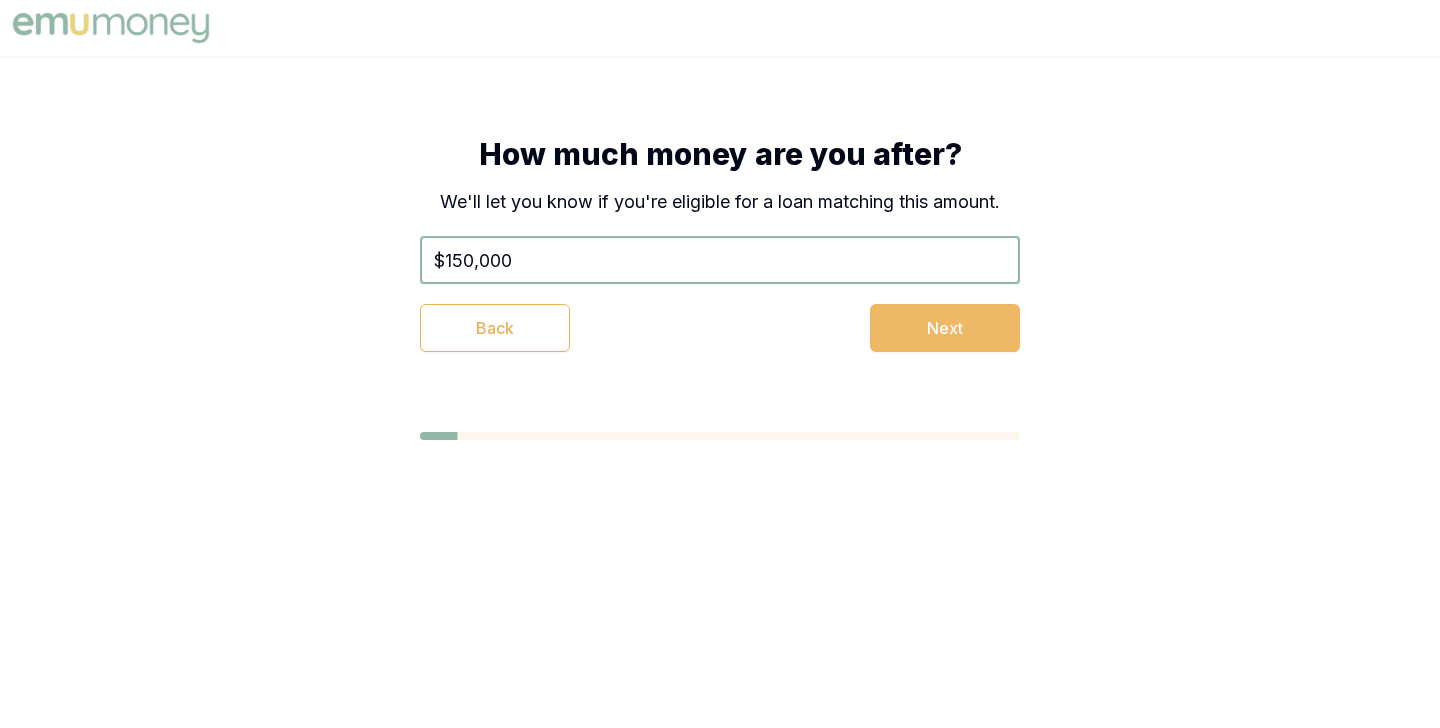 type on "$150,000" 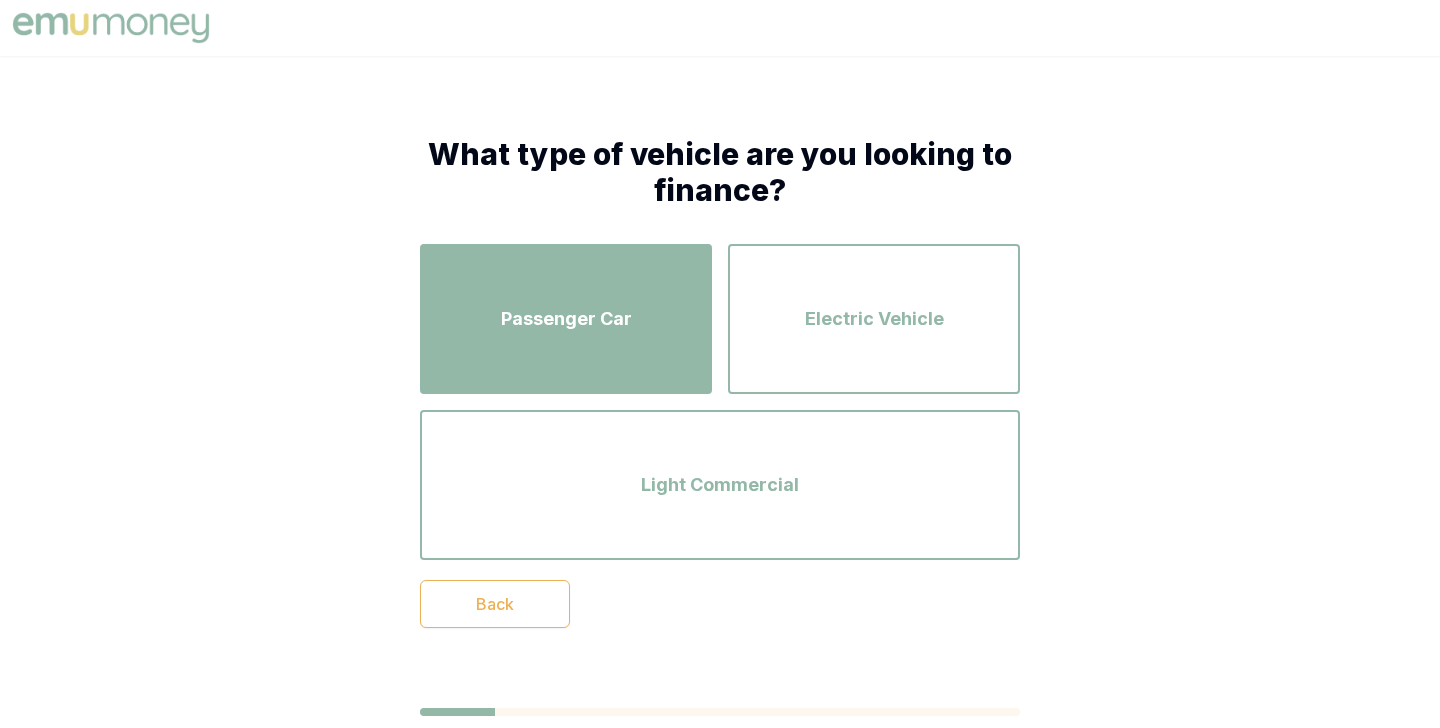 click on "Passenger Car" at bounding box center [566, 319] 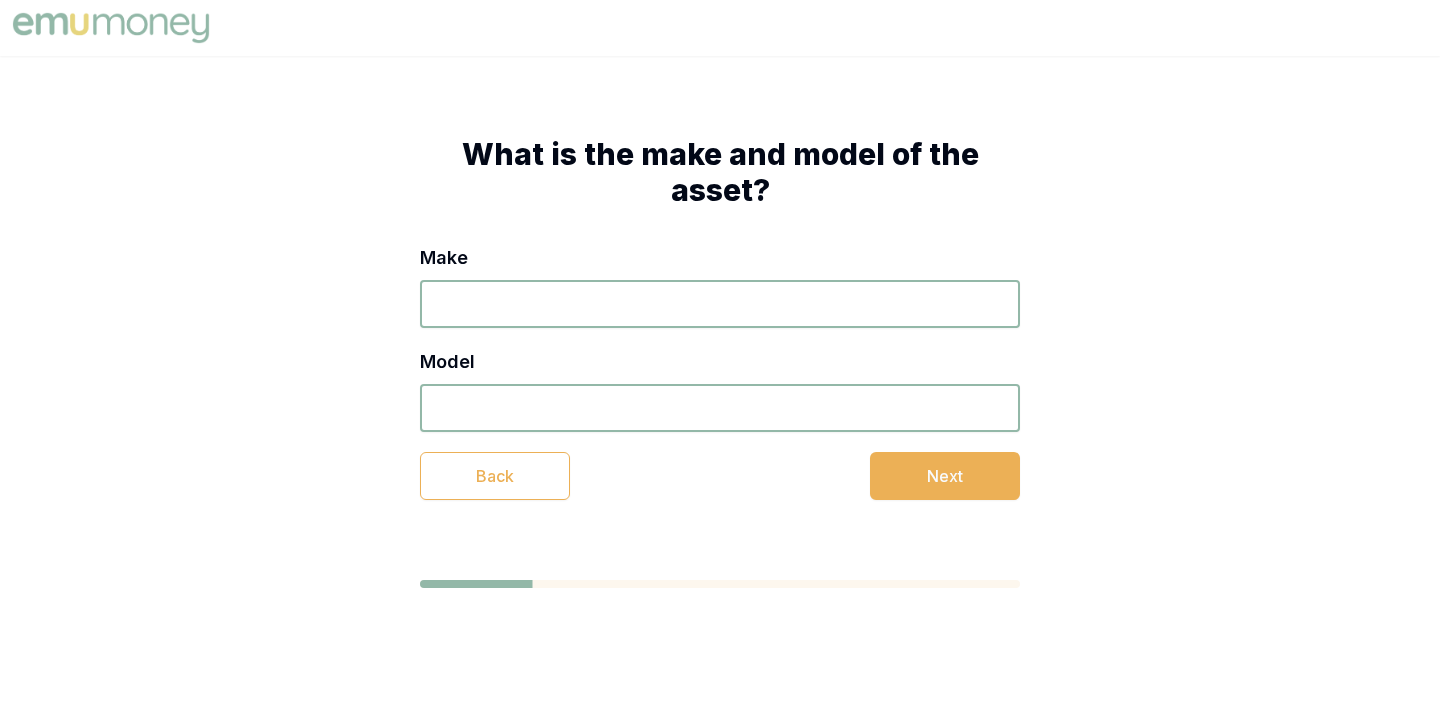 click on "Make" at bounding box center [720, 304] 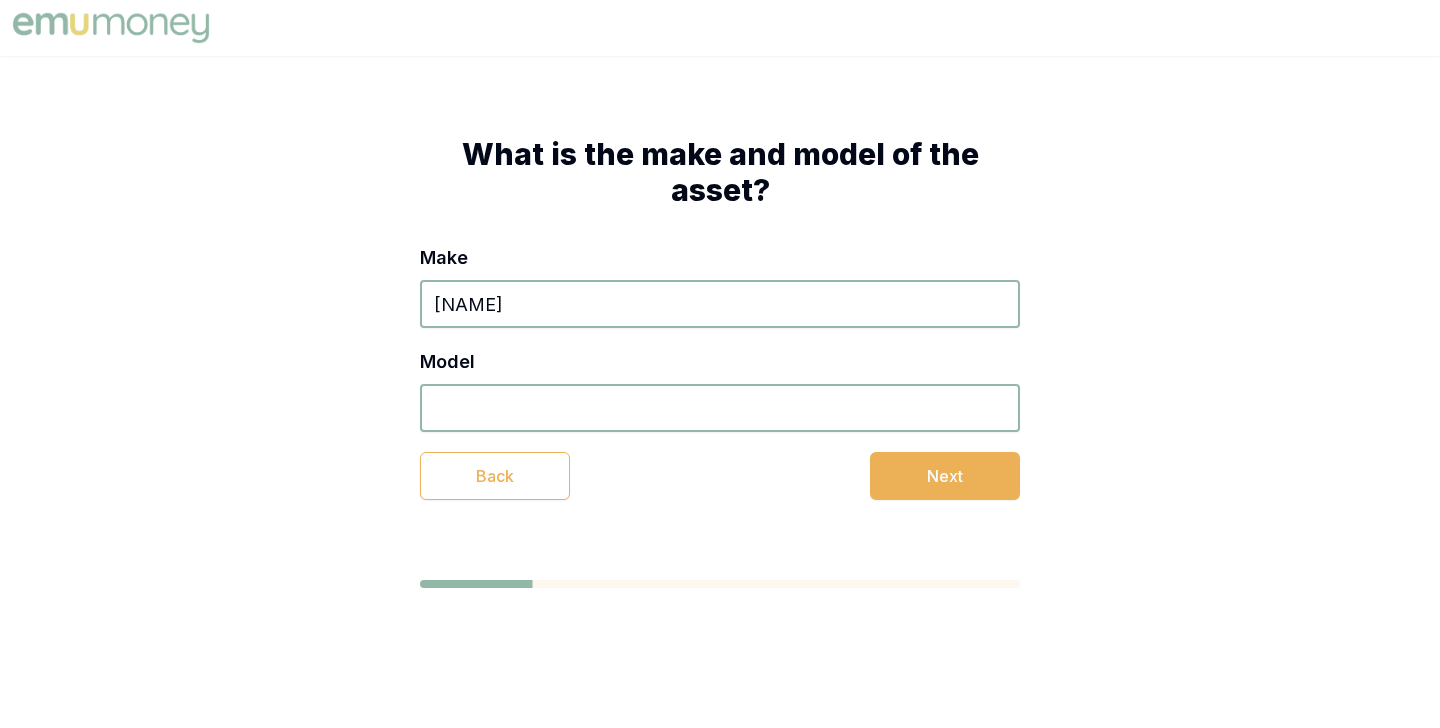 type on "[NAME]" 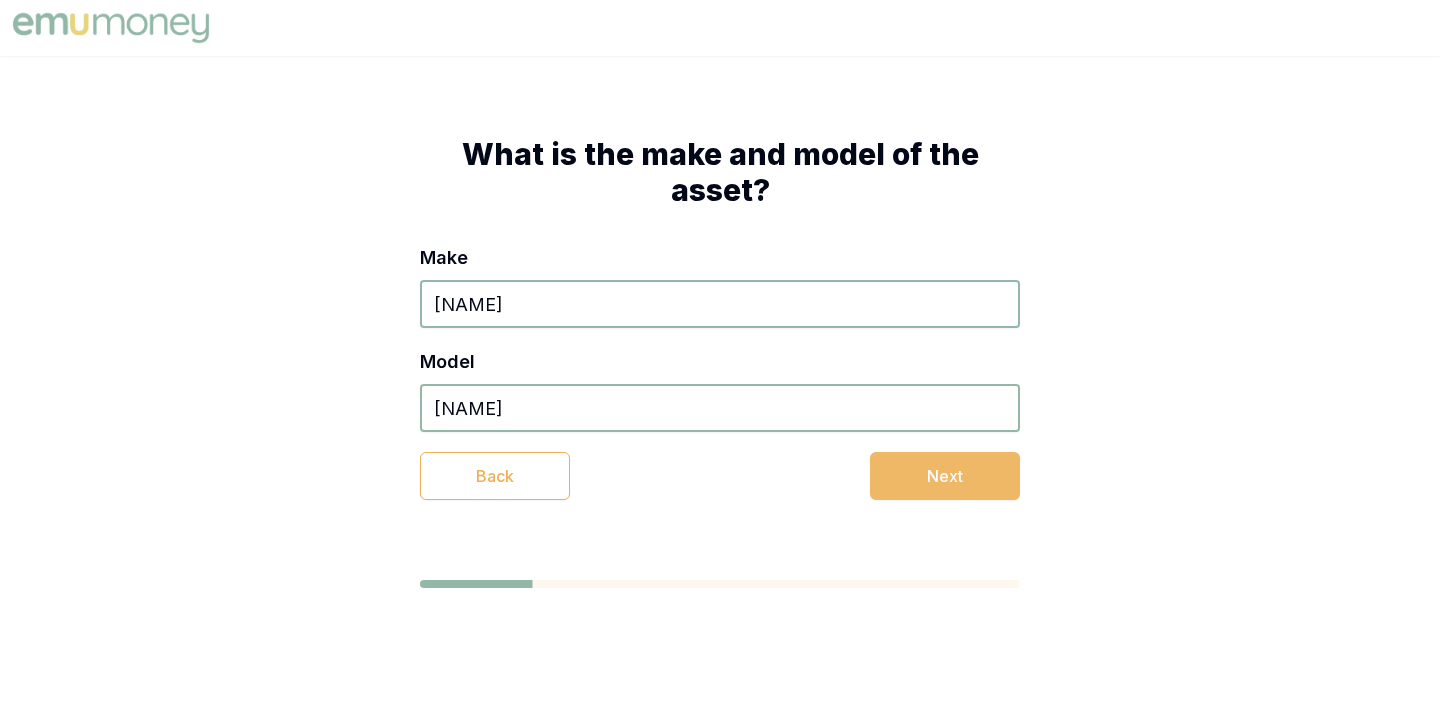 type on "[NAME]" 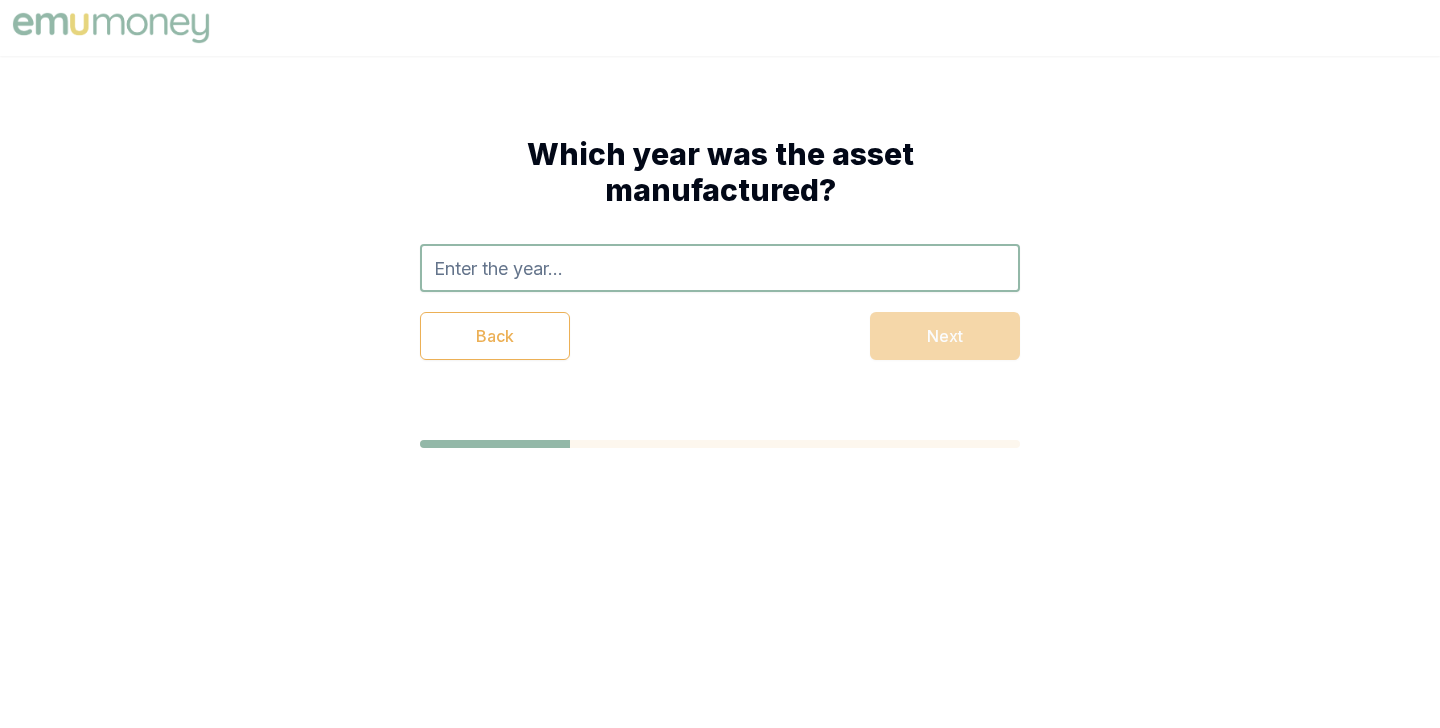 click at bounding box center (720, 268) 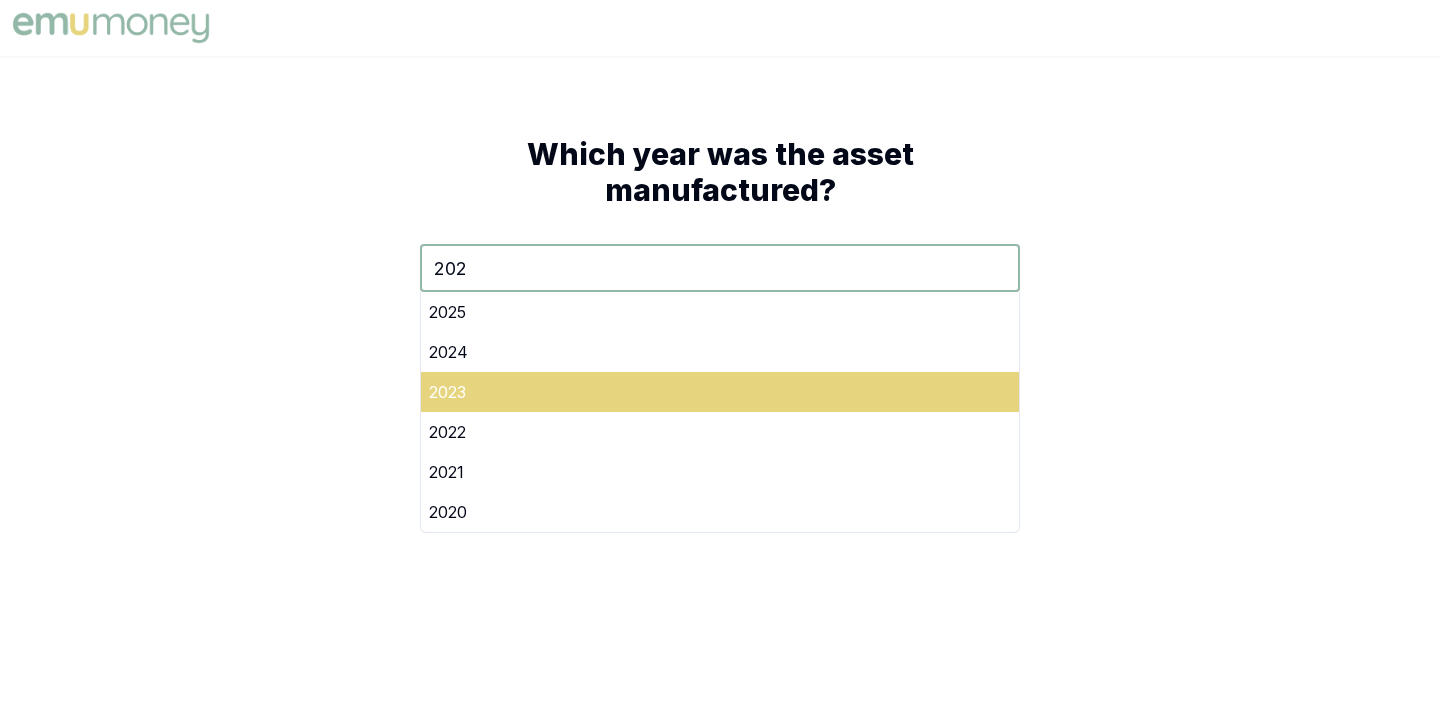 type on "202" 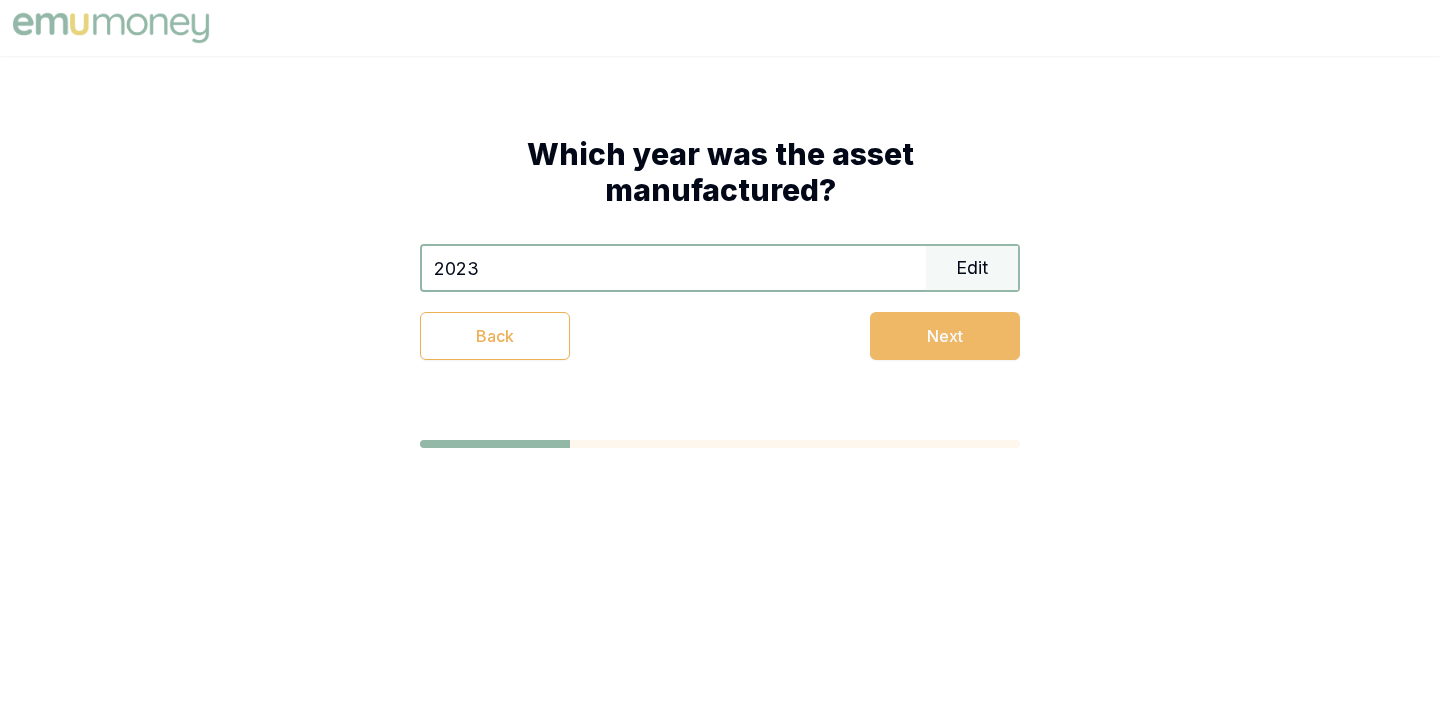 click on "Next" at bounding box center (945, 336) 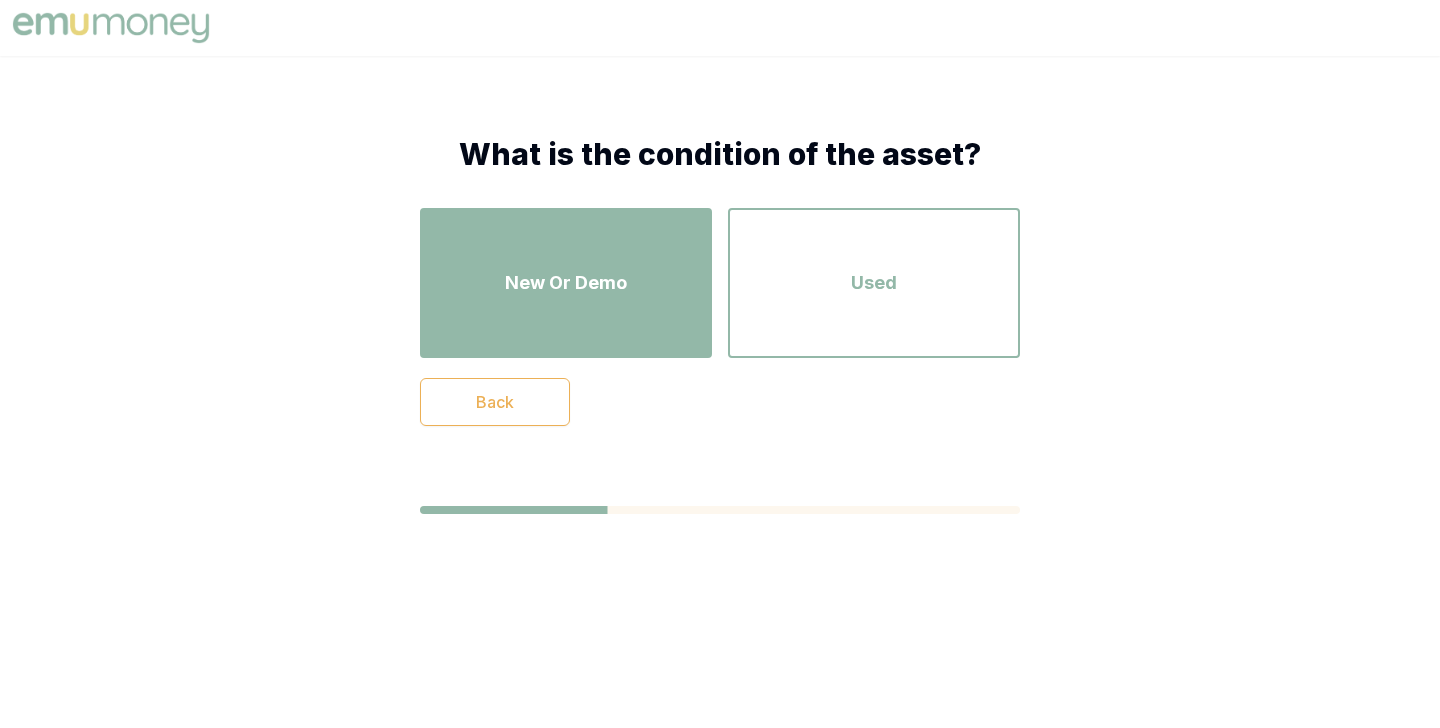click on "New Or Demo" at bounding box center (566, 283) 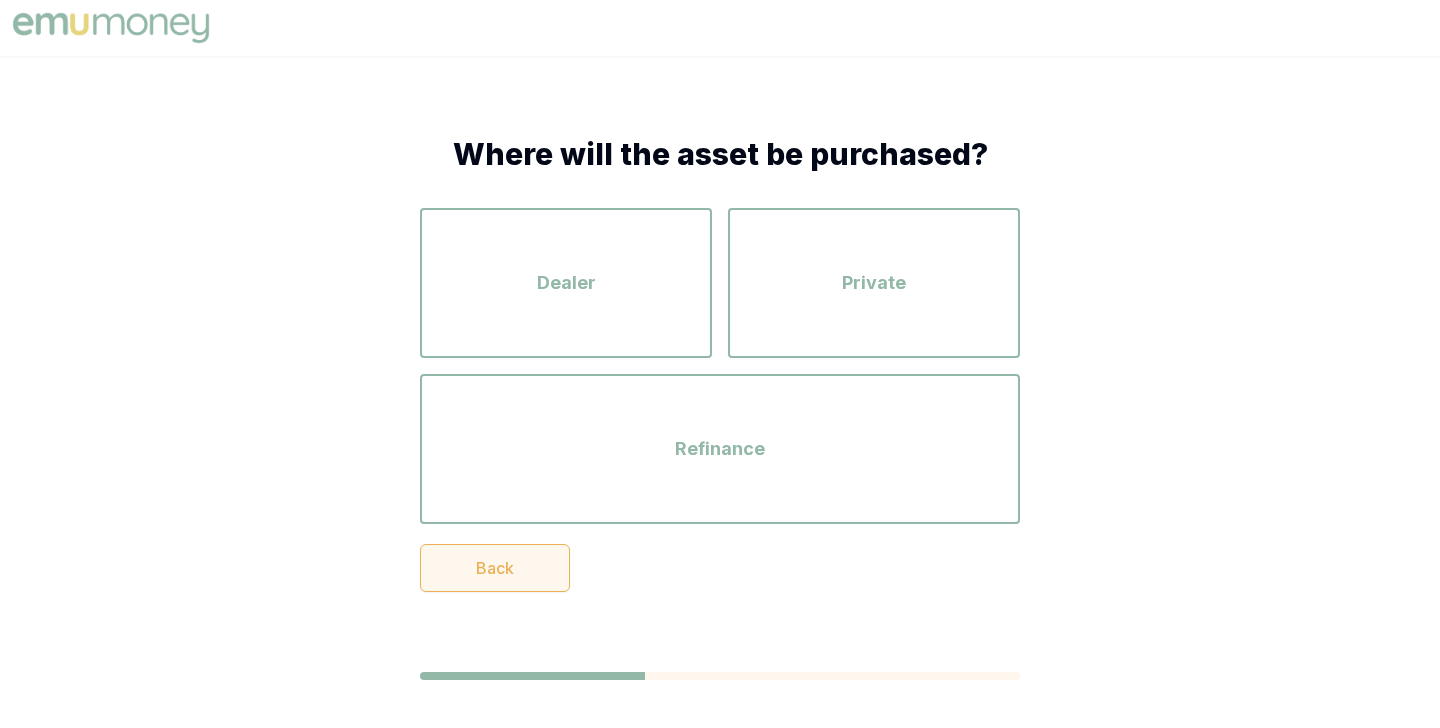 click on "Back" at bounding box center [495, 568] 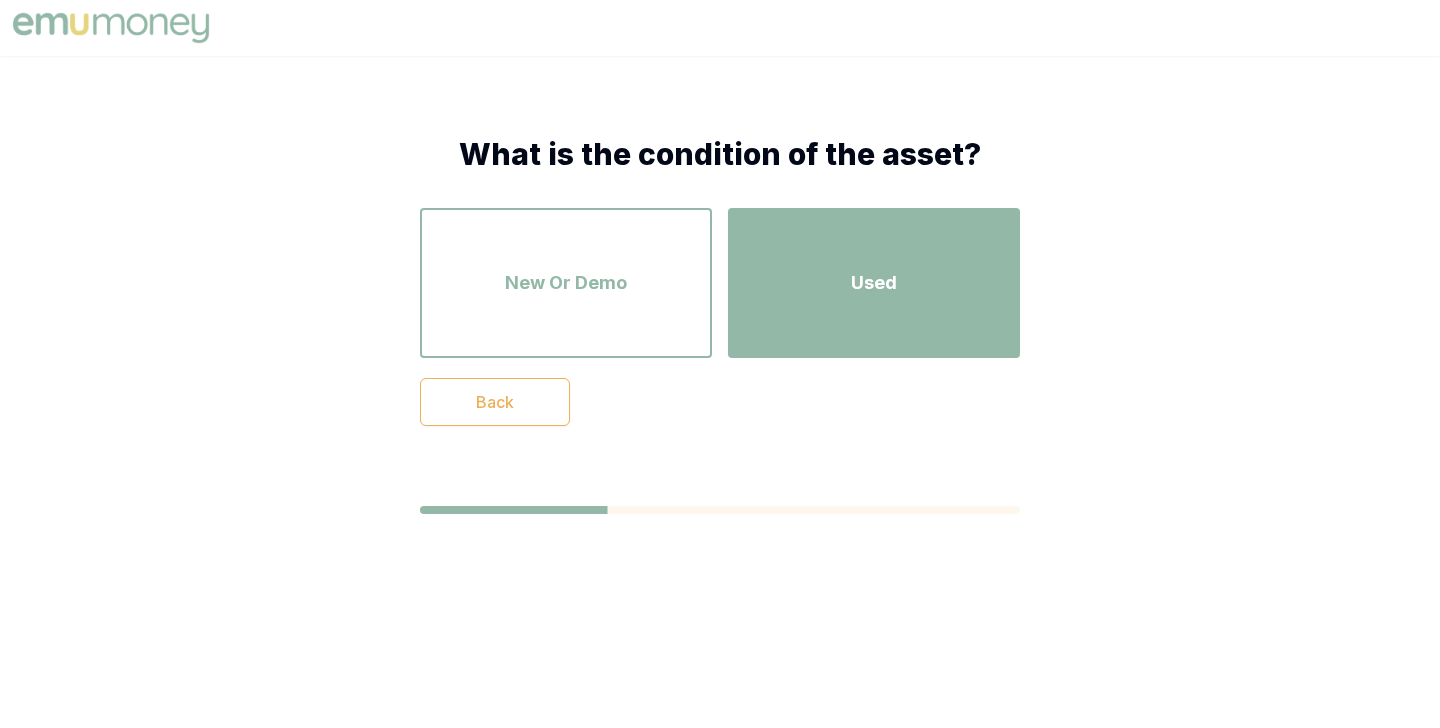 click on "Used" at bounding box center [874, 283] 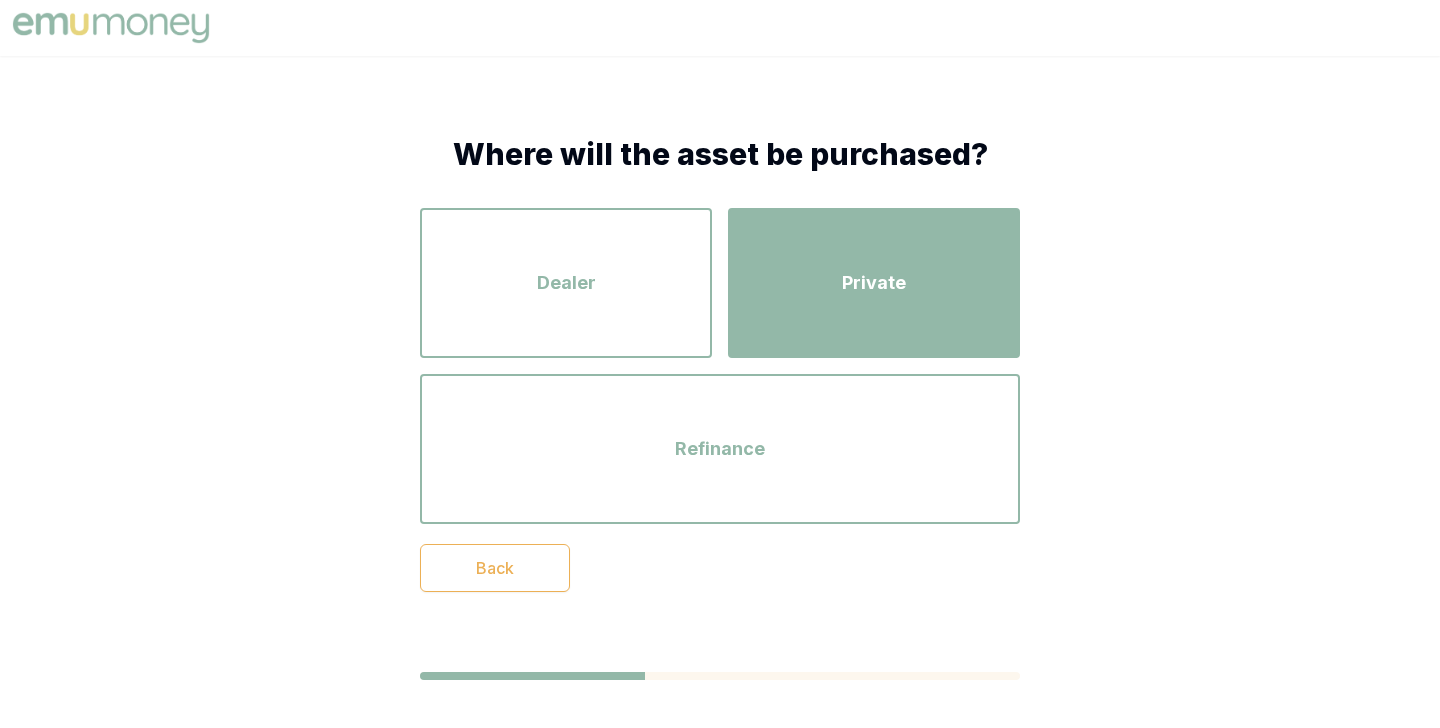click on "Private" at bounding box center [874, 283] 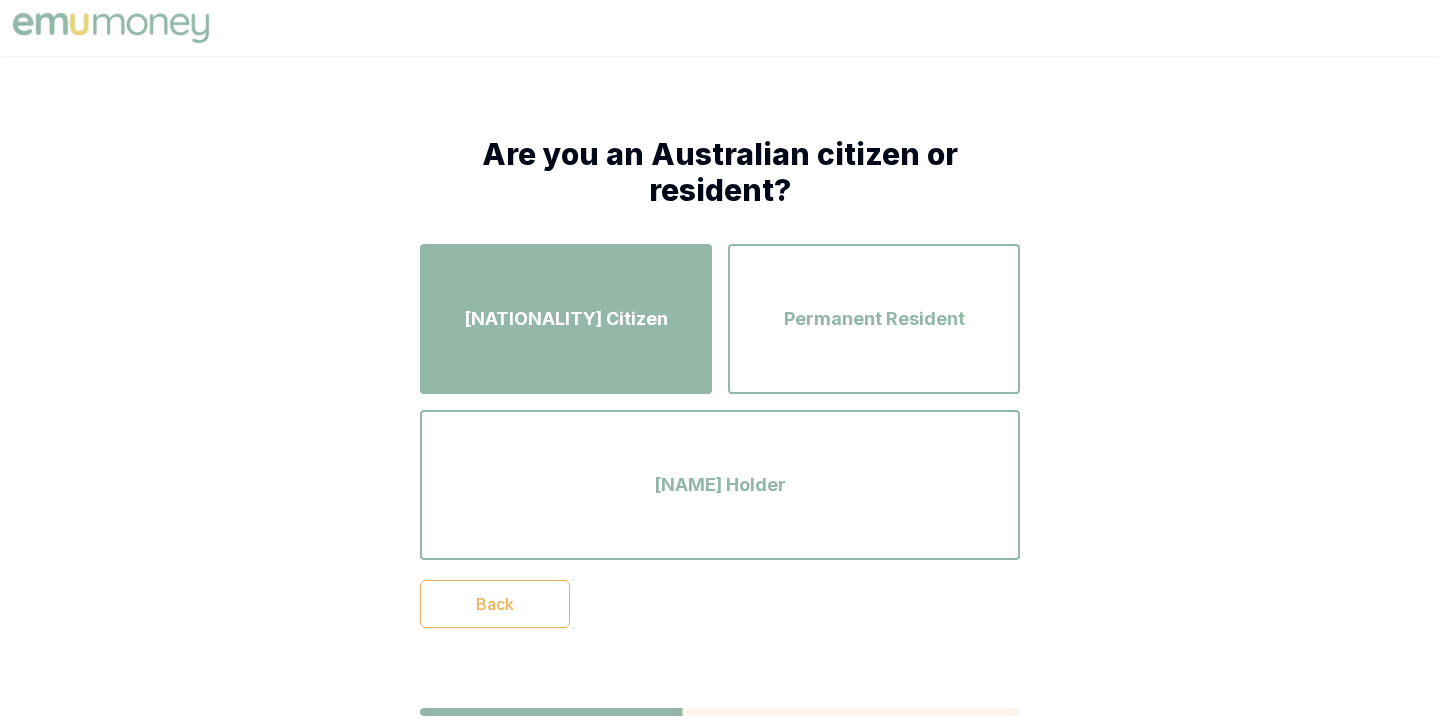 click on "[NATIONALITY] Citizen" at bounding box center (566, 319) 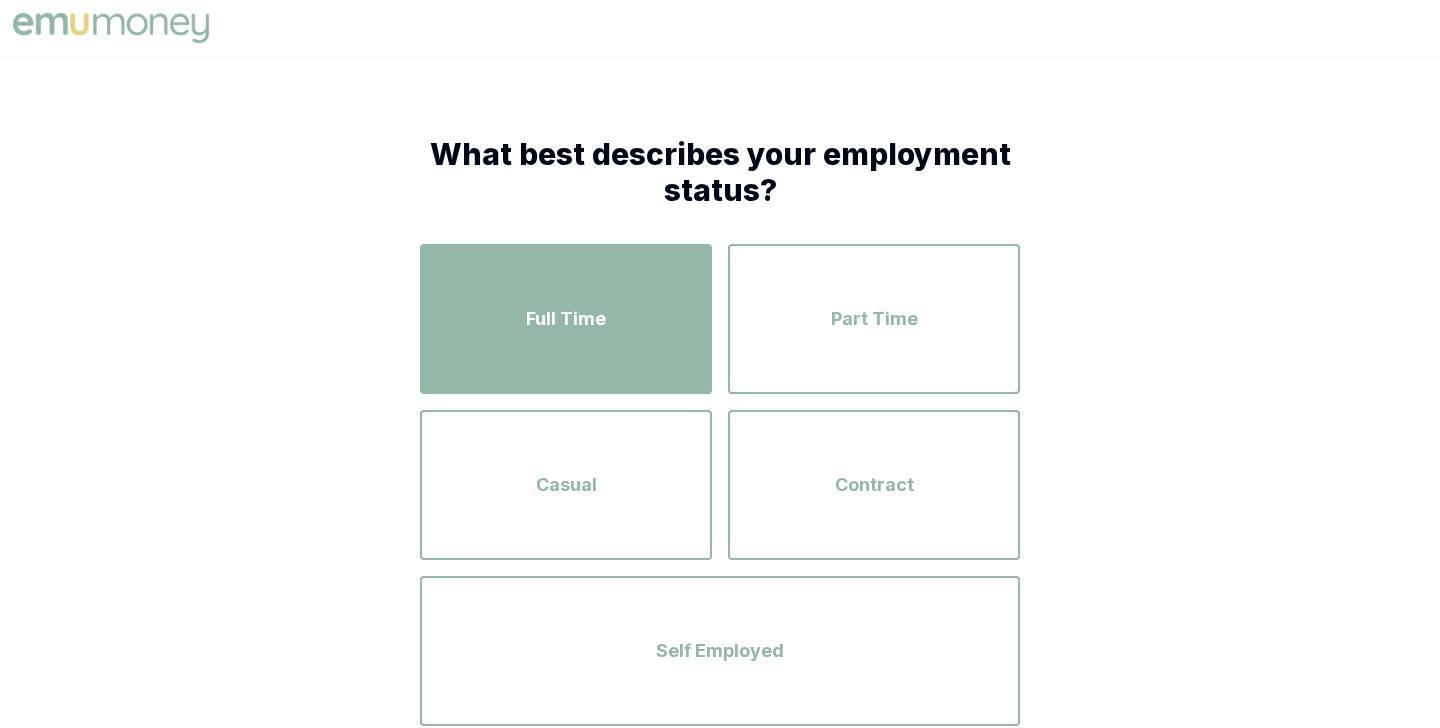 click on "Full Time" at bounding box center [566, 319] 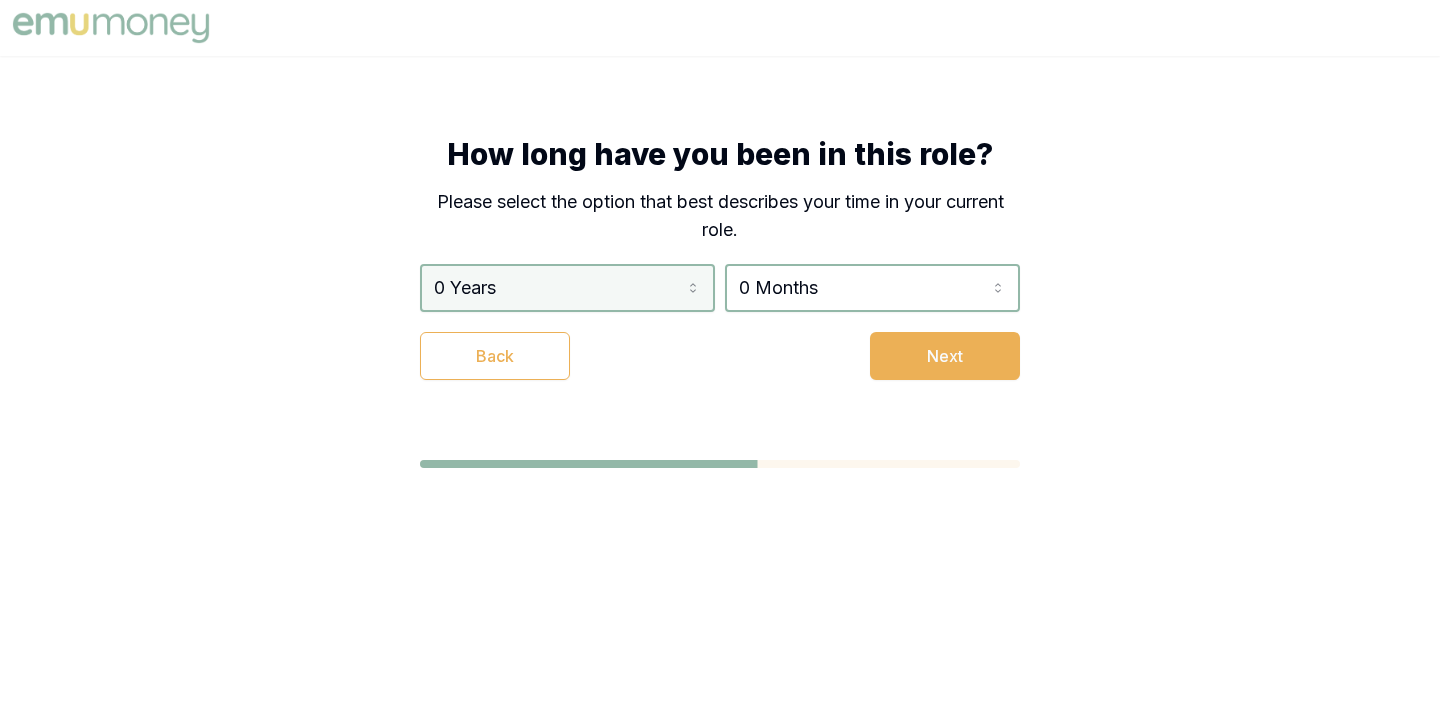 click on "How long have you been in this role? Please select the option that best describes your time in your current role. 0 Years 0 Years 1 Year 2 Years 3 Years 4 Years 5 Years 6 Years 7 Years 8 Years 9 Years 10 Years 11 Years 12 Years 13 Years 14 Years 15 Years 16 Years 17 Years 18 Years 19 Years 20 Years 0 Months 0 Months 1 Month 2 Months 3 Months 4 Months 5 Months 6 Months 7 Months 8 Months 9 Months 10 Months 11 Months Back Next" at bounding box center (720, 364) 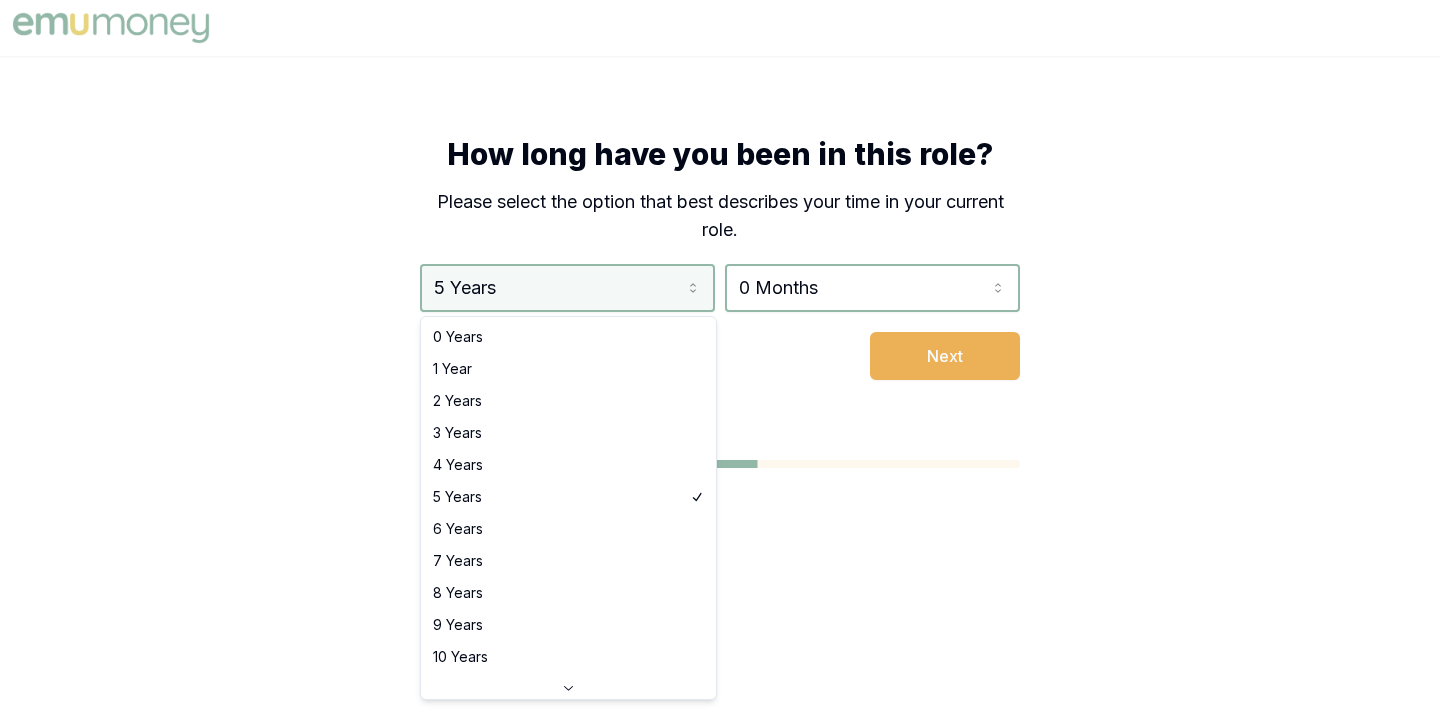 click on "How long have you been in this role? Please select the option that best describes your time in your current role. [YEARS] [YEARS] [YEARS] [YEARS] [YEARS] [YEARS] [YEARS] [YEARS] [YEARS] [YEARS] [YEARS] [YEARS] [YEARS] [YEARS] [YEARS] [YEARS] [YEARS] [YEARS] [YEARS] [YEARS] [YEARS] [MONTHS] [MONTHS] [MONTHS] [MONTHS] [MONTHS] [MONTHS] [MONTHS] [MONTHS] [MONTHS] [MONTHS] [MONTHS] [MONTHS] Back Next
[YEARS] [YEARS] [YEARS] [YEARS] [YEARS] [YEARS] [YEARS] [YEARS] [YEARS] [YEARS] [YEARS] [YEARS] [YEARS] [YEARS] [YEARS] [YEARS] [YEARS] [YEARS] [YEARS] [YEARS]" at bounding box center [720, 364] 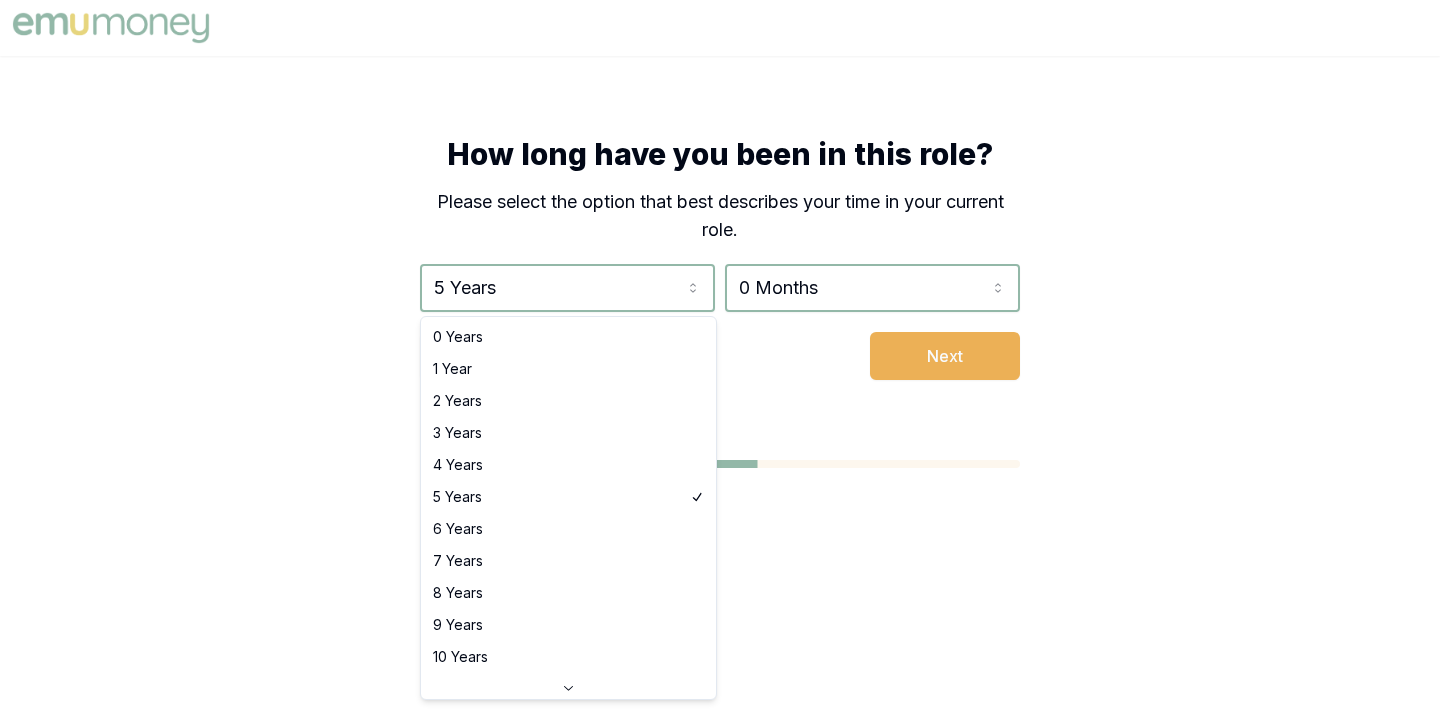 select on "4" 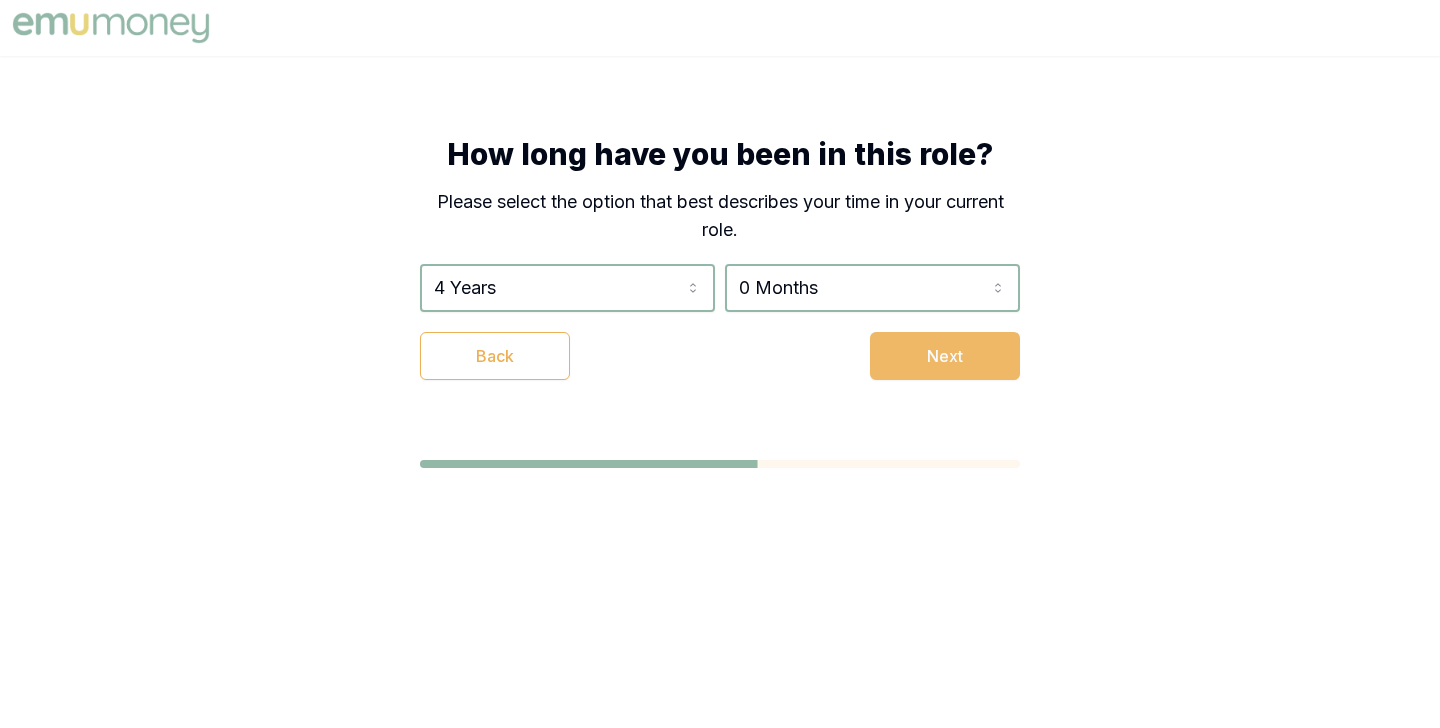 click on "Next" at bounding box center (945, 356) 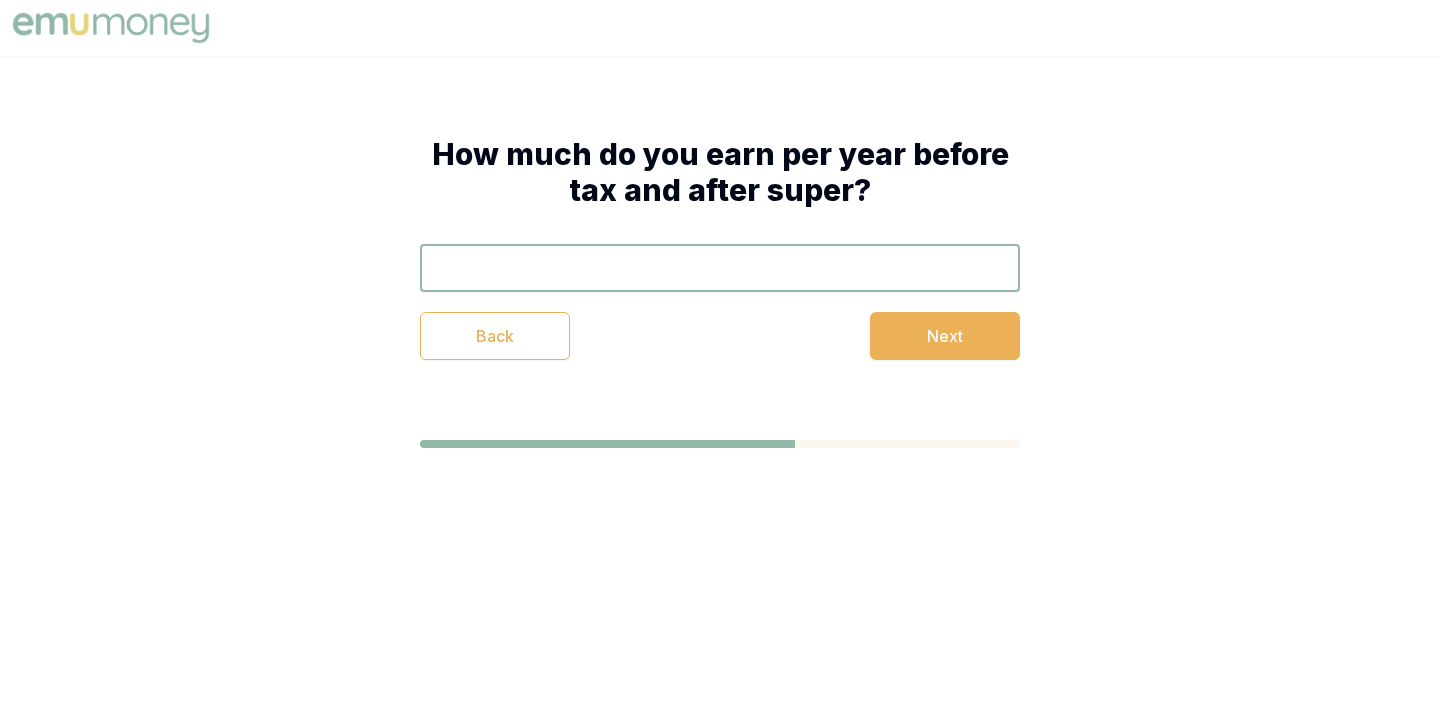 click at bounding box center (720, 268) 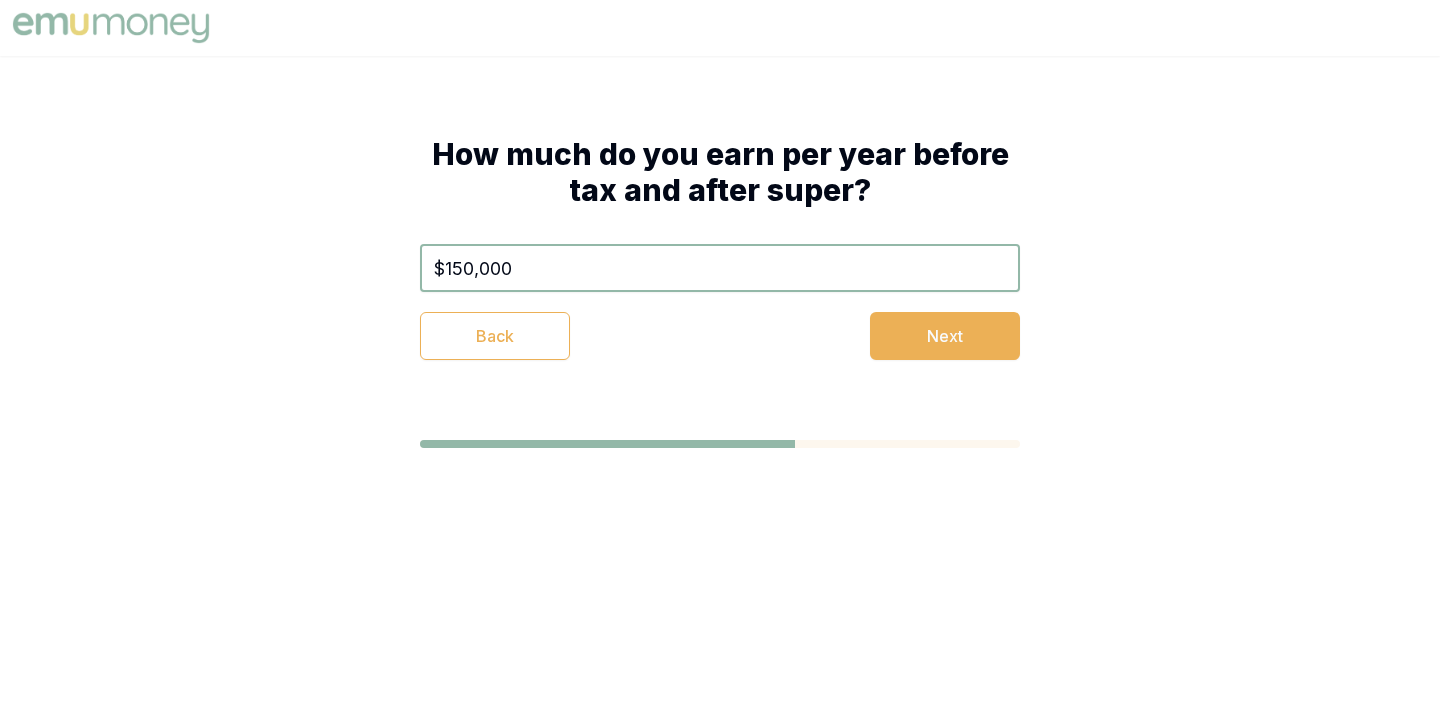 type on "$150,000" 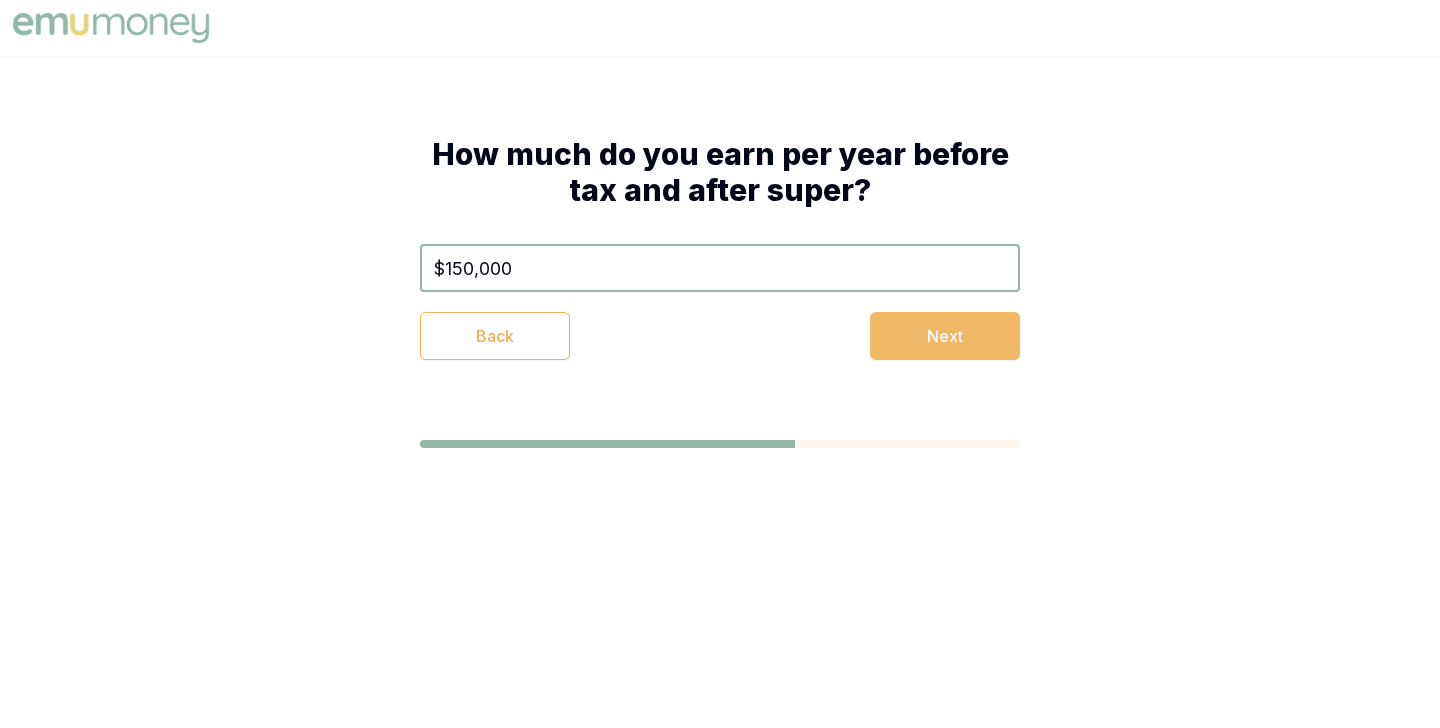 click on "Next" at bounding box center (945, 336) 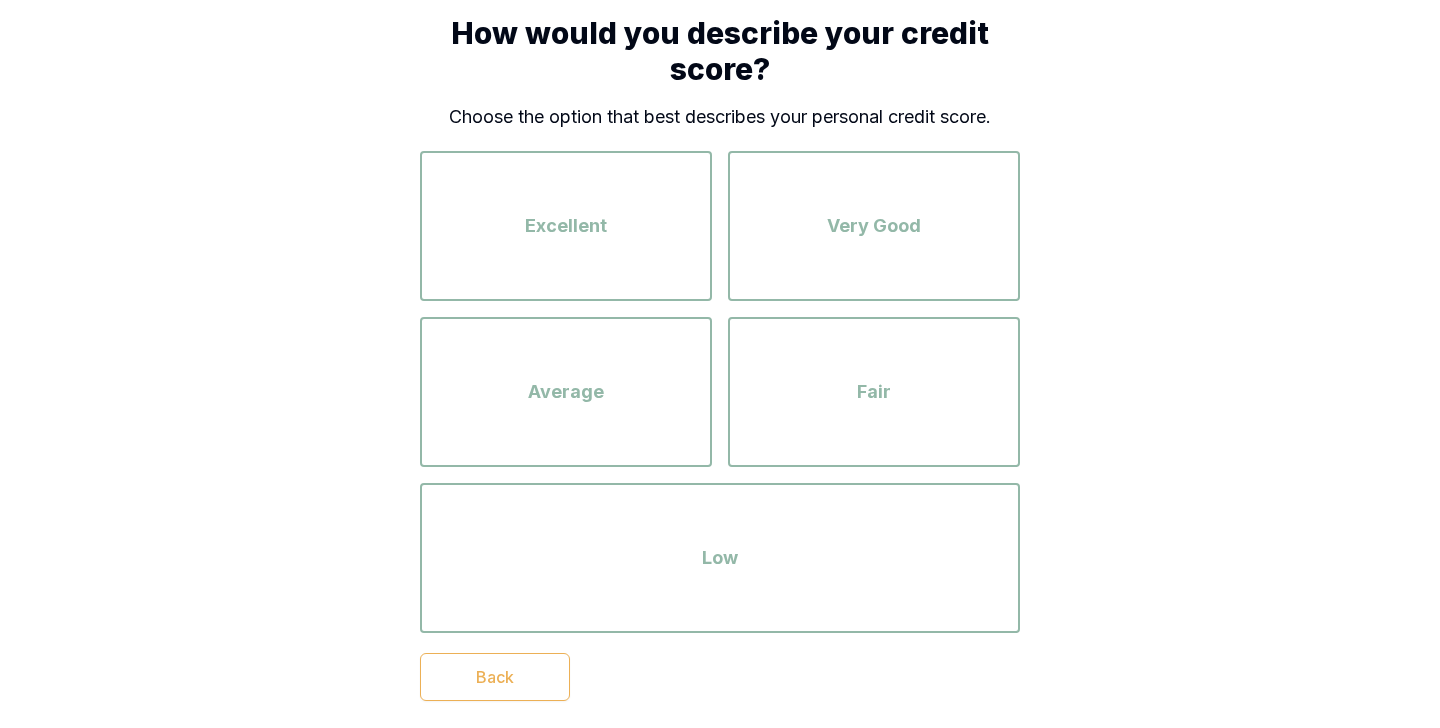 scroll, scrollTop: 119, scrollLeft: 0, axis: vertical 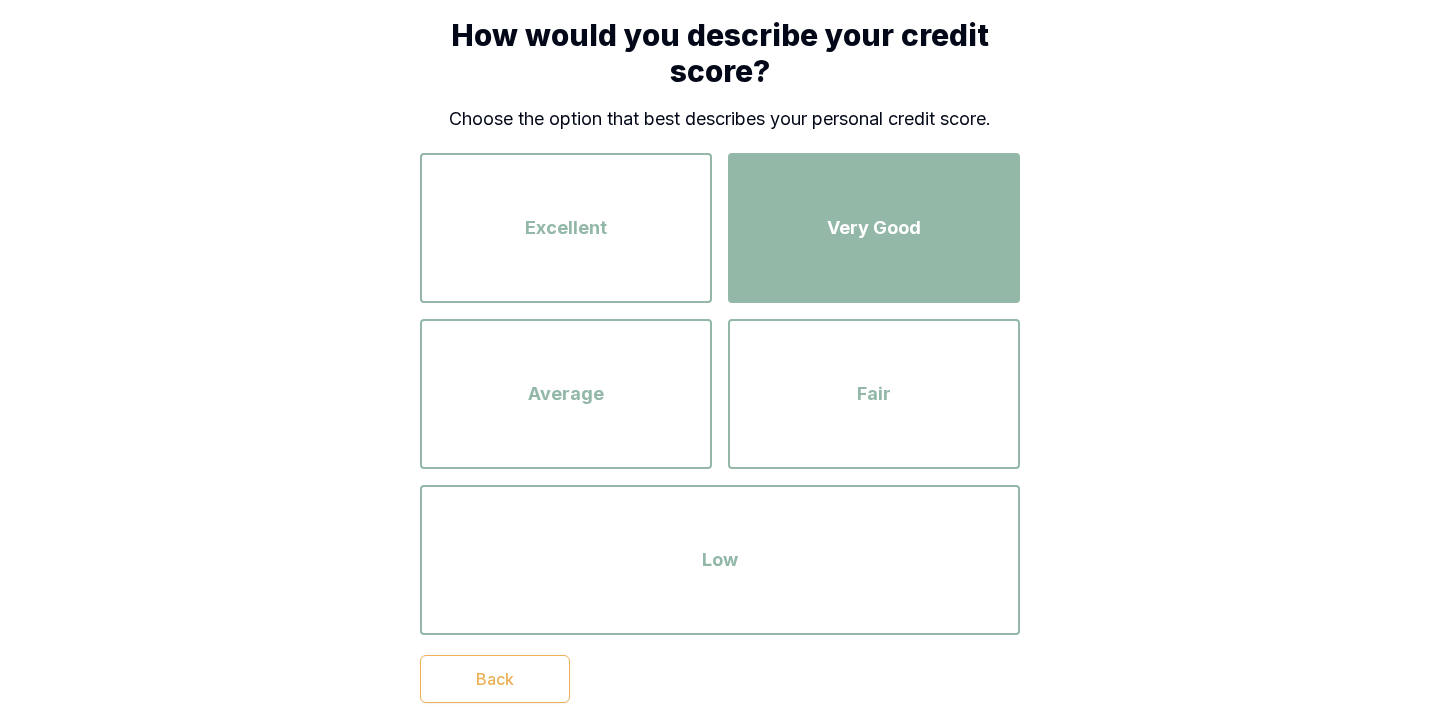 click on "Very Good" at bounding box center [874, 228] 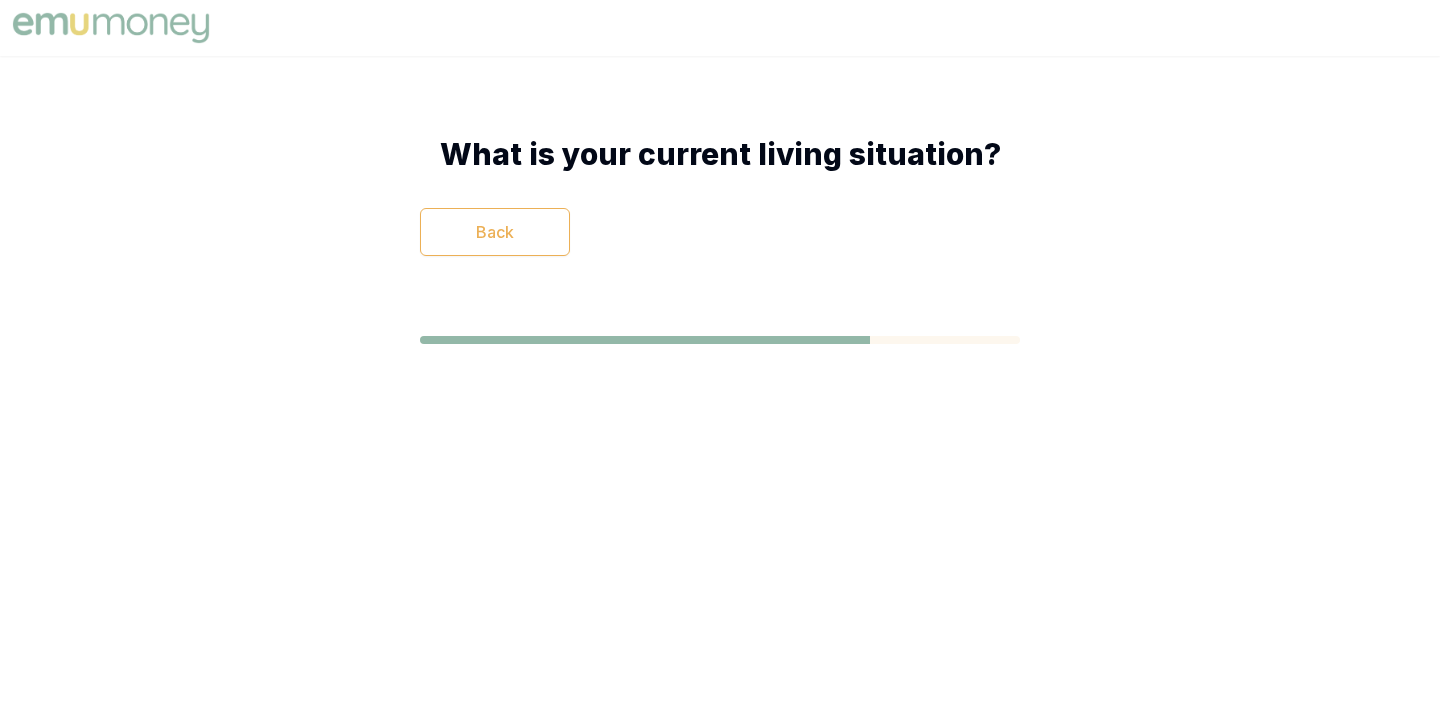 scroll, scrollTop: 0, scrollLeft: 0, axis: both 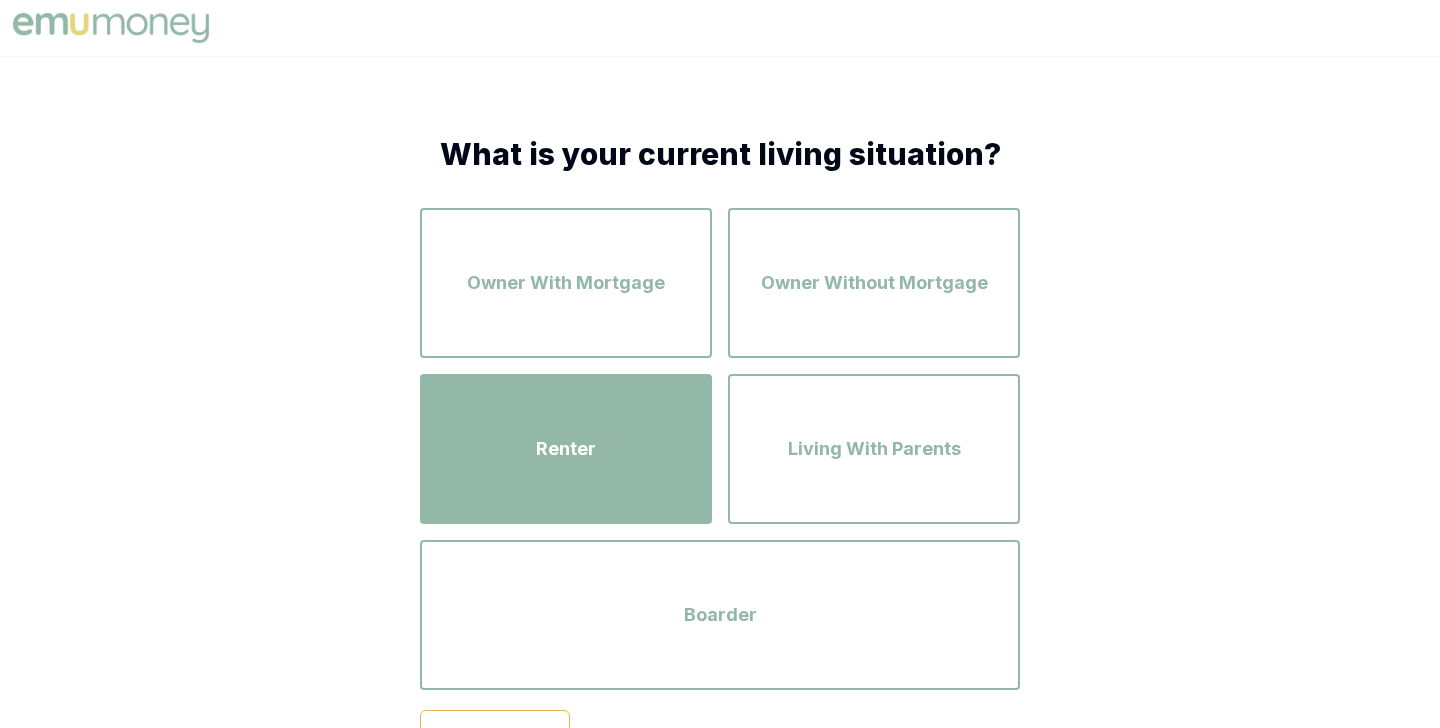 click on "Renter" at bounding box center [566, 449] 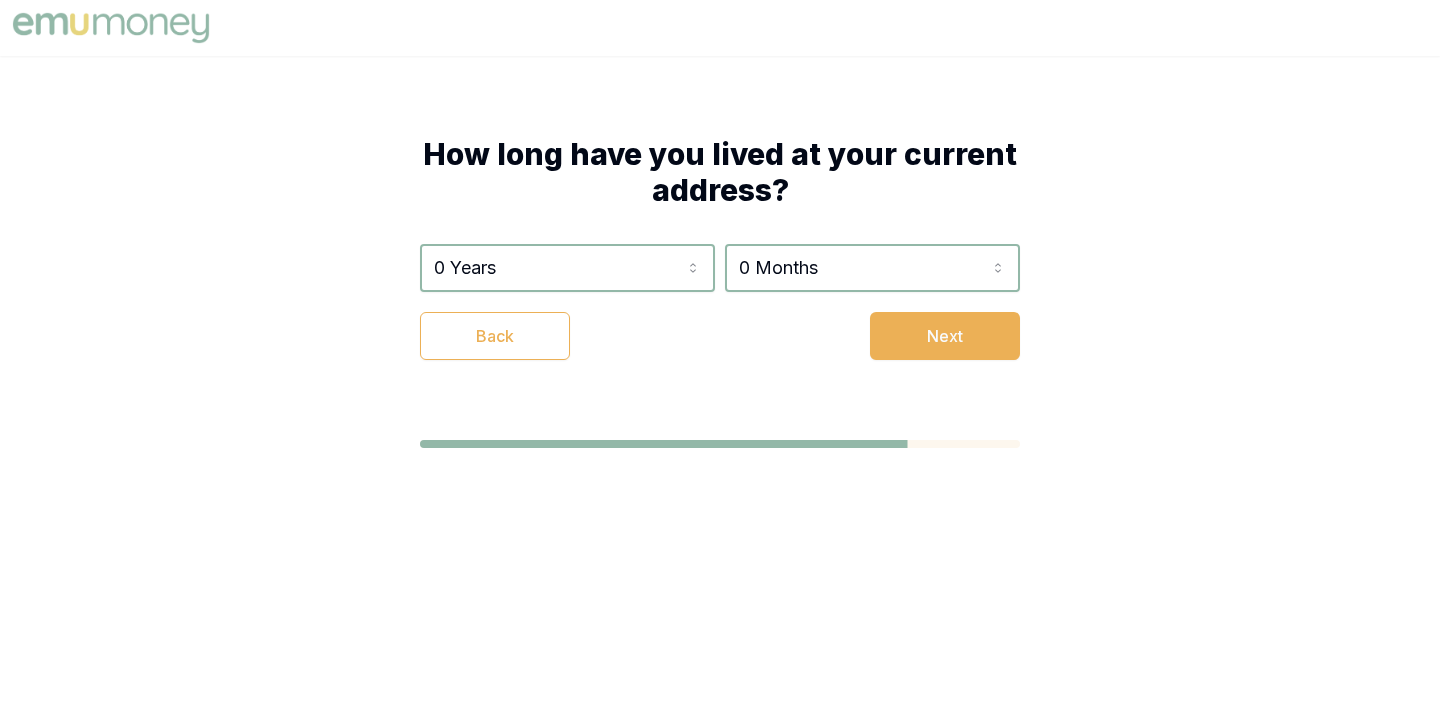 click on "[YEARS] [YEARS] [YEARS] [YEARS] [YEARS] [YEARS] [YEARS] [YEARS] [YEARS] [YEARS] [YEARS] [YEARS] [YEARS] [YEARS] [YEARS] [YEARS] [YEARS] [YEARS] [YEARS] [YEARS] [YEARS] [MONTHS] [MONTHS] [MONTHS] [MONTHS] [MONTHS] [MONTHS] [MONTHS] [MONTHS] [MONTHS] [MONTHS] [MONTHS] [MONTHS] Back Next" at bounding box center (720, 302) 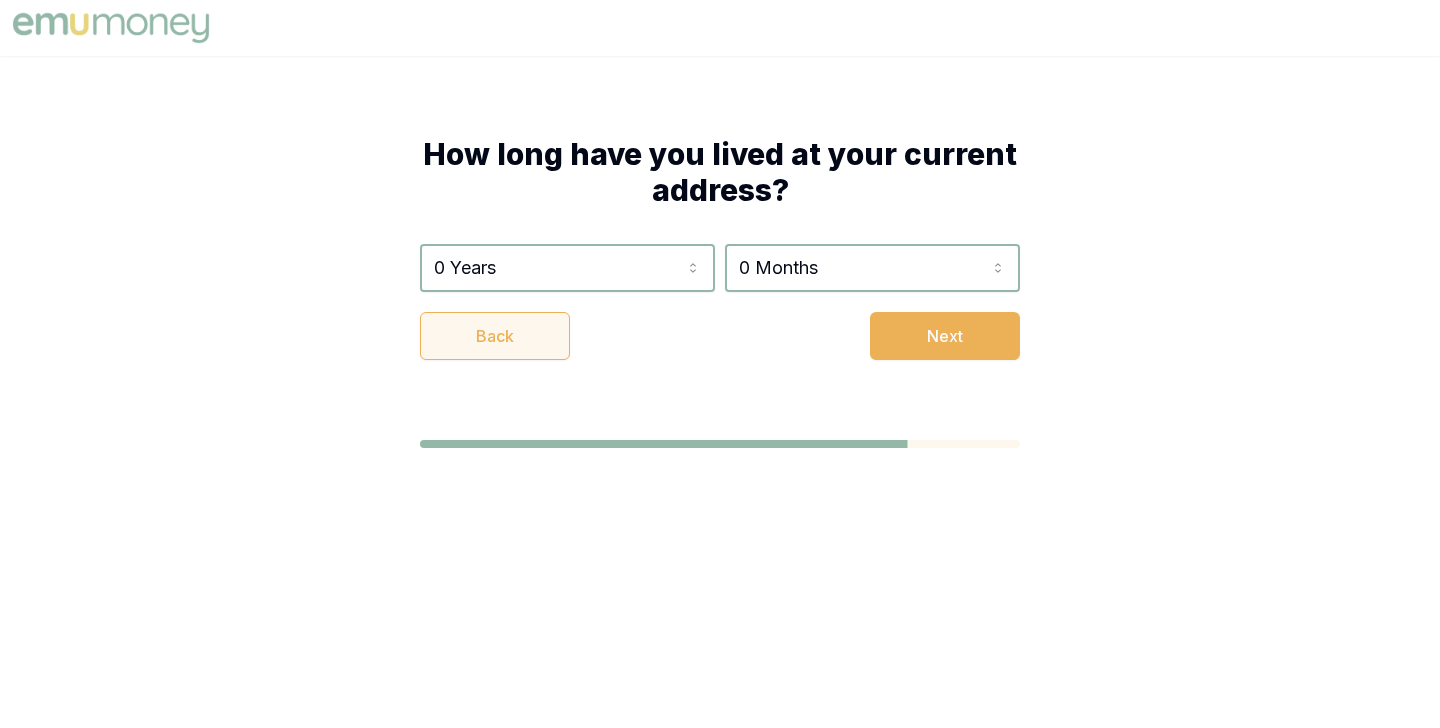 click on "Back" at bounding box center (495, 336) 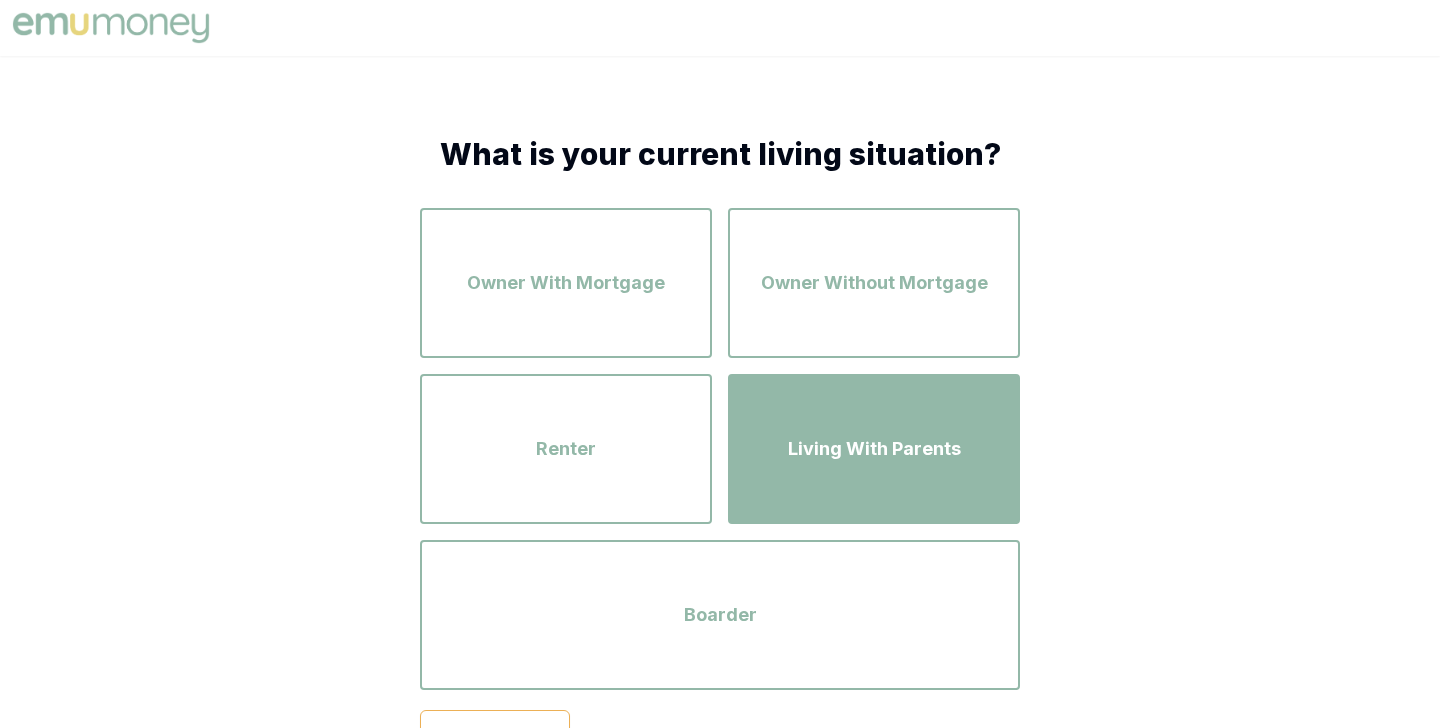 click on "Living With Parents" at bounding box center [874, 449] 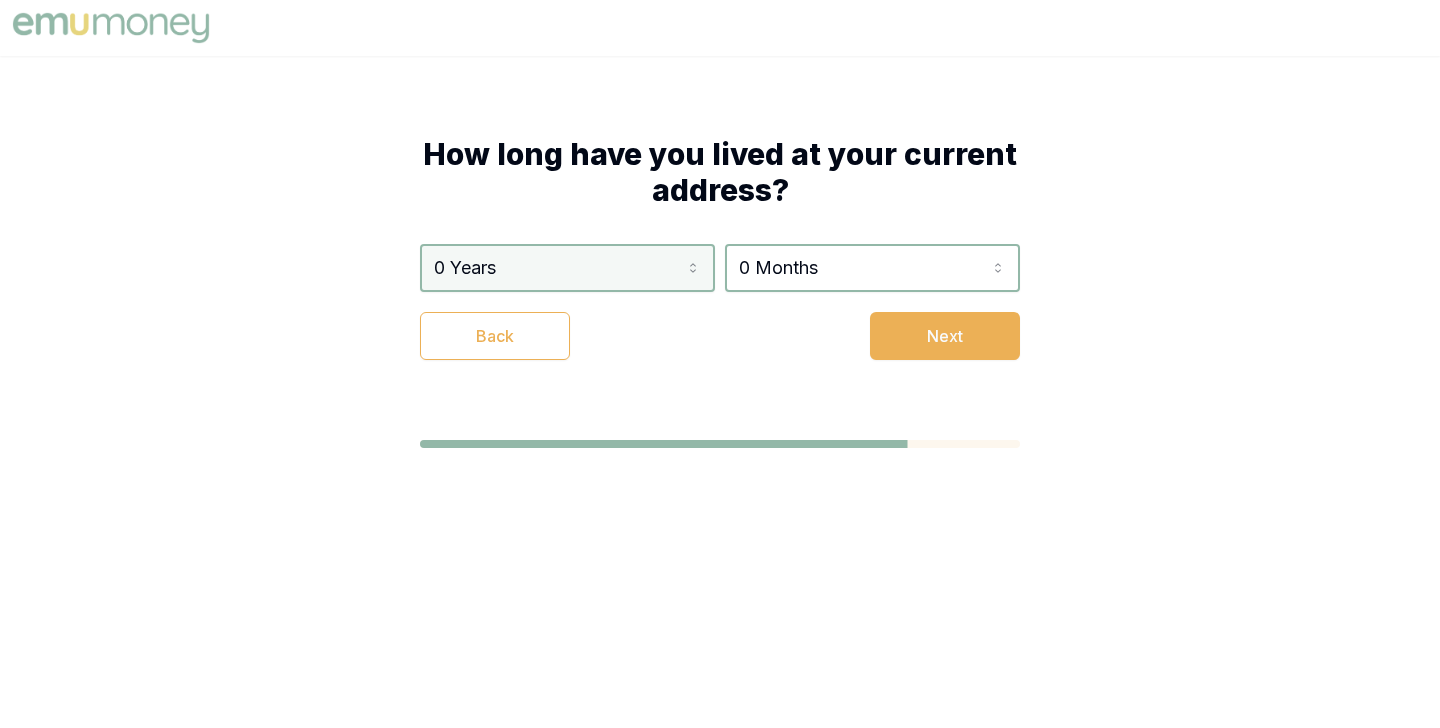 click on "How long have you lived at your current address? [YEARS] [YEARS] [YEARS] [YEARS] [YEARS] [YEARS] [YEARS] [YEARS] [YEARS] [YEARS] [YEARS] [YEARS] [YEARS] [YEARS] [YEARS] [YEARS] [YEARS] [YEARS] [YEARS] [YEARS] [YEARS] [MONTHS] [MONTHS] [MONTHS] [MONTHS] [MONTHS] [MONTHS] [MONTHS] [MONTHS] [MONTHS] [MONTHS] [MONTHS] [MONTHS] Back Next" at bounding box center [720, 364] 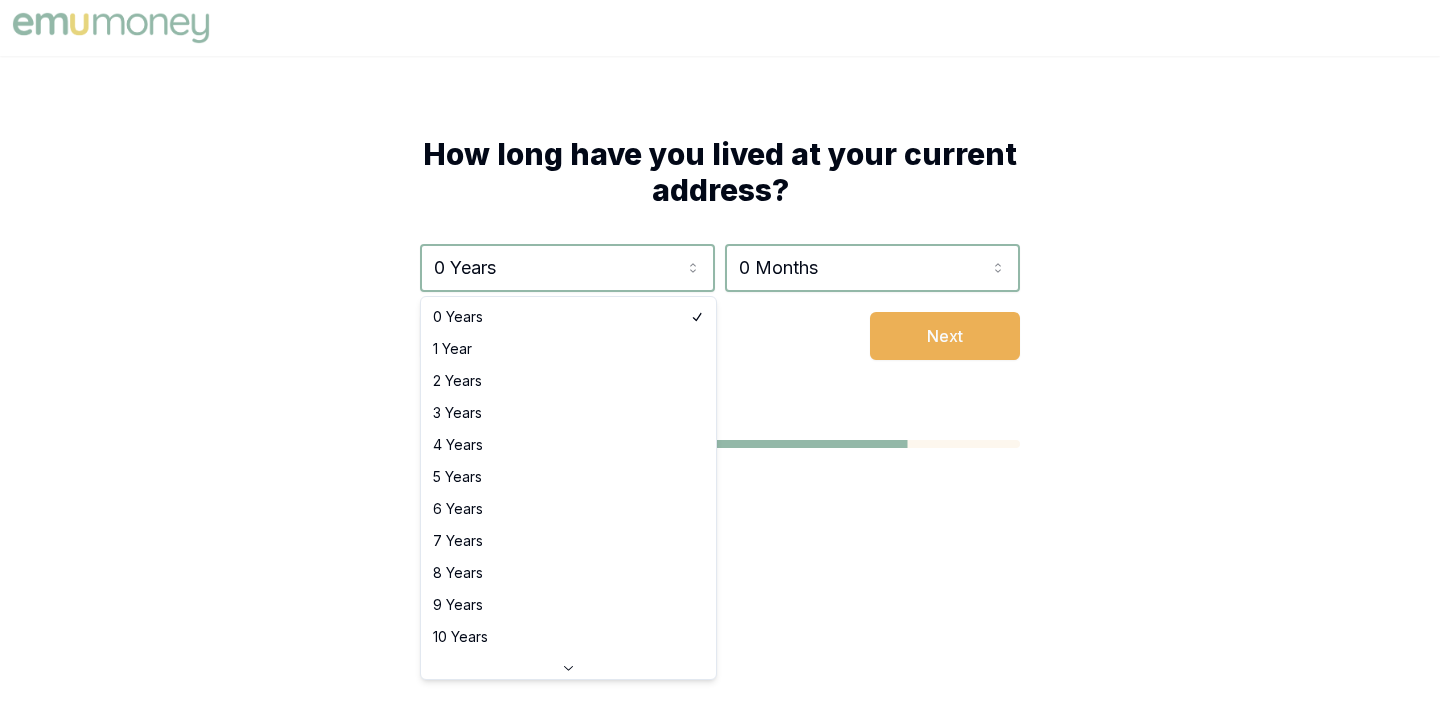 select on "2" 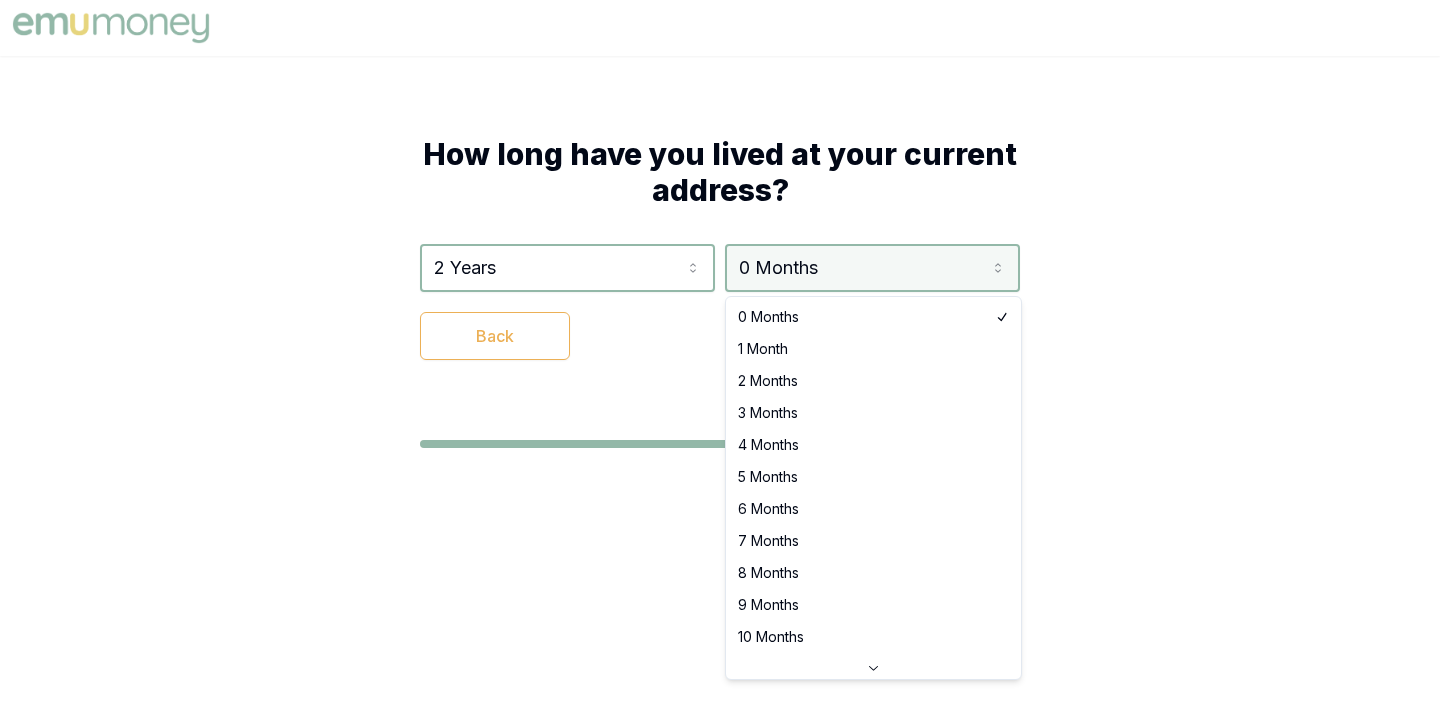 click on "How long have you lived at your current address? [YEARS] [YEARS] [YEARS] [YEARS] [YEARS] [YEARS] [YEARS] [YEARS] [YEARS] [YEARS] [YEARS] [YEARS] [YEARS] [YEARS] [YEARS] [YEARS] [YEARS] [YEARS] [YEARS] [YEARS] [YEARS] [MONTHS] [MONTHS] [MONTHS] [MONTHS] [MONTHS] [MONTHS] [MONTHS] [MONTHS] [MONTHS] [MONTHS] [MONTHS] [MONTHS] Back Next
[MONTHS] [MONTHS] [MONTHS] [MONTHS] [MONTHS] [MONTHS] [MONTHS] [MONTHS] [MONTHS] [MONTHS] [MONTHS] [MONTHS]" at bounding box center (720, 364) 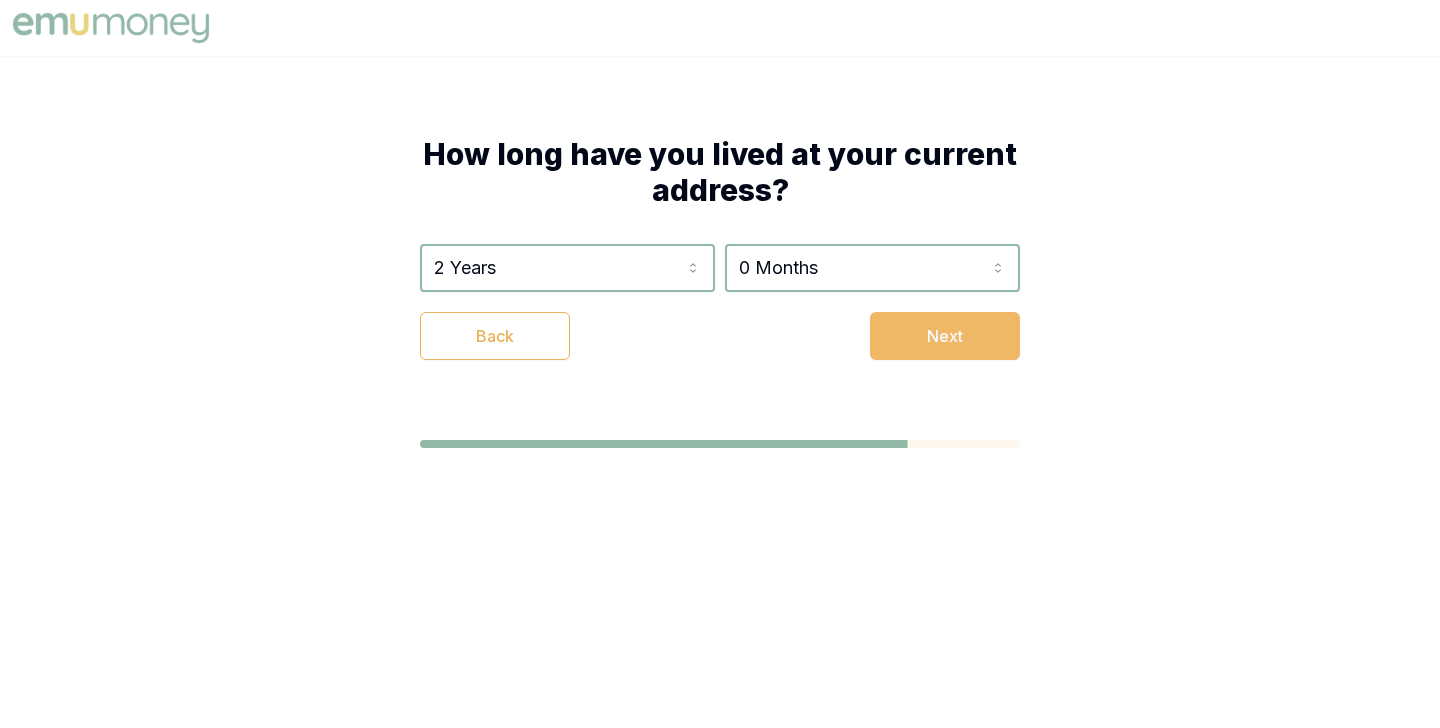 click on "Next" at bounding box center (945, 336) 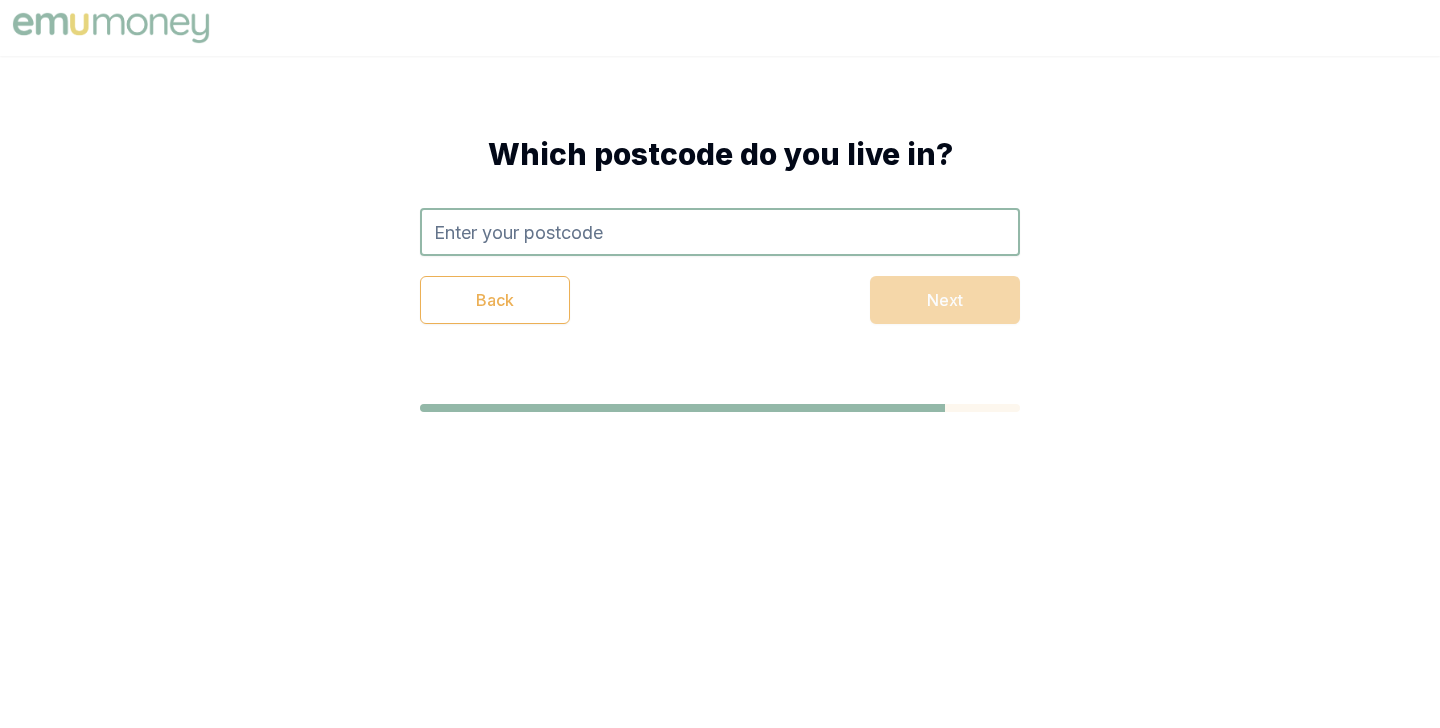 click on "Back Next" at bounding box center [720, 266] 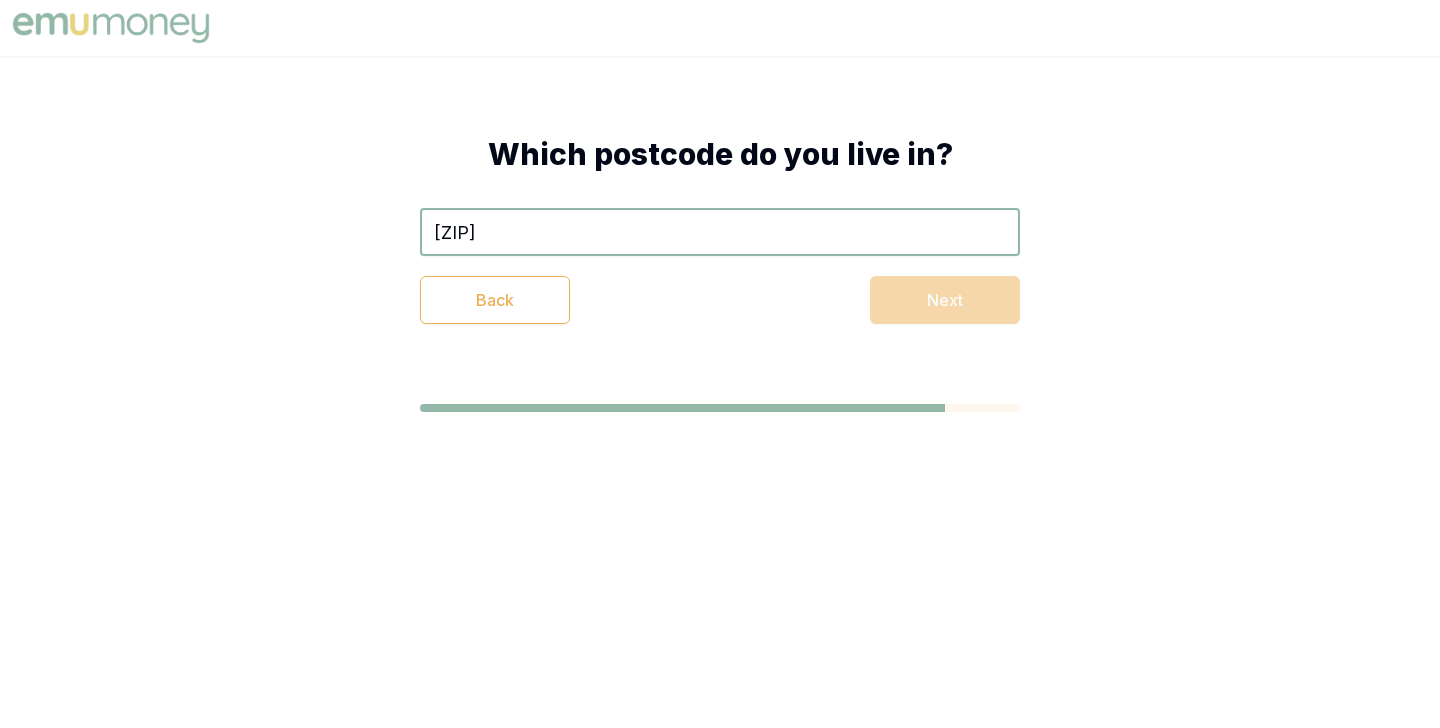 click on "[ZIP]" at bounding box center [720, 232] 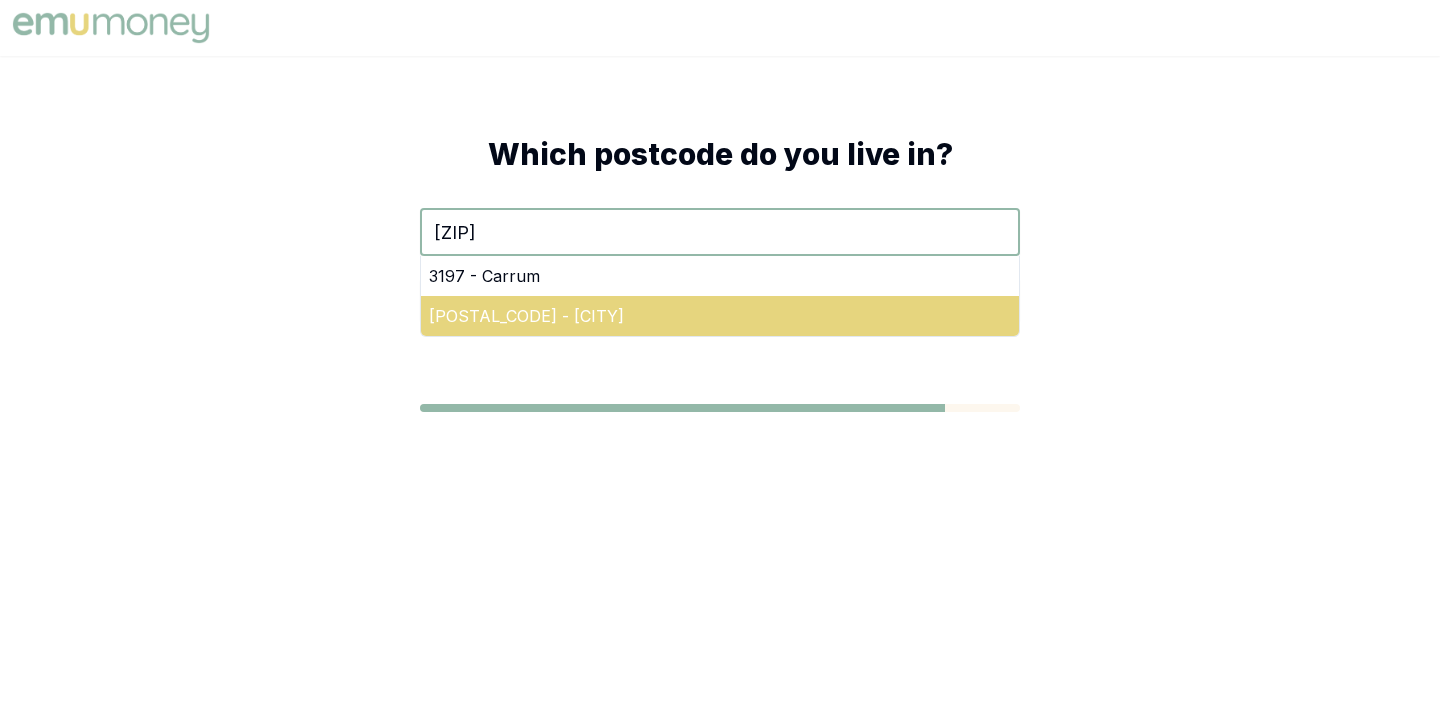 type on "[ZIP]" 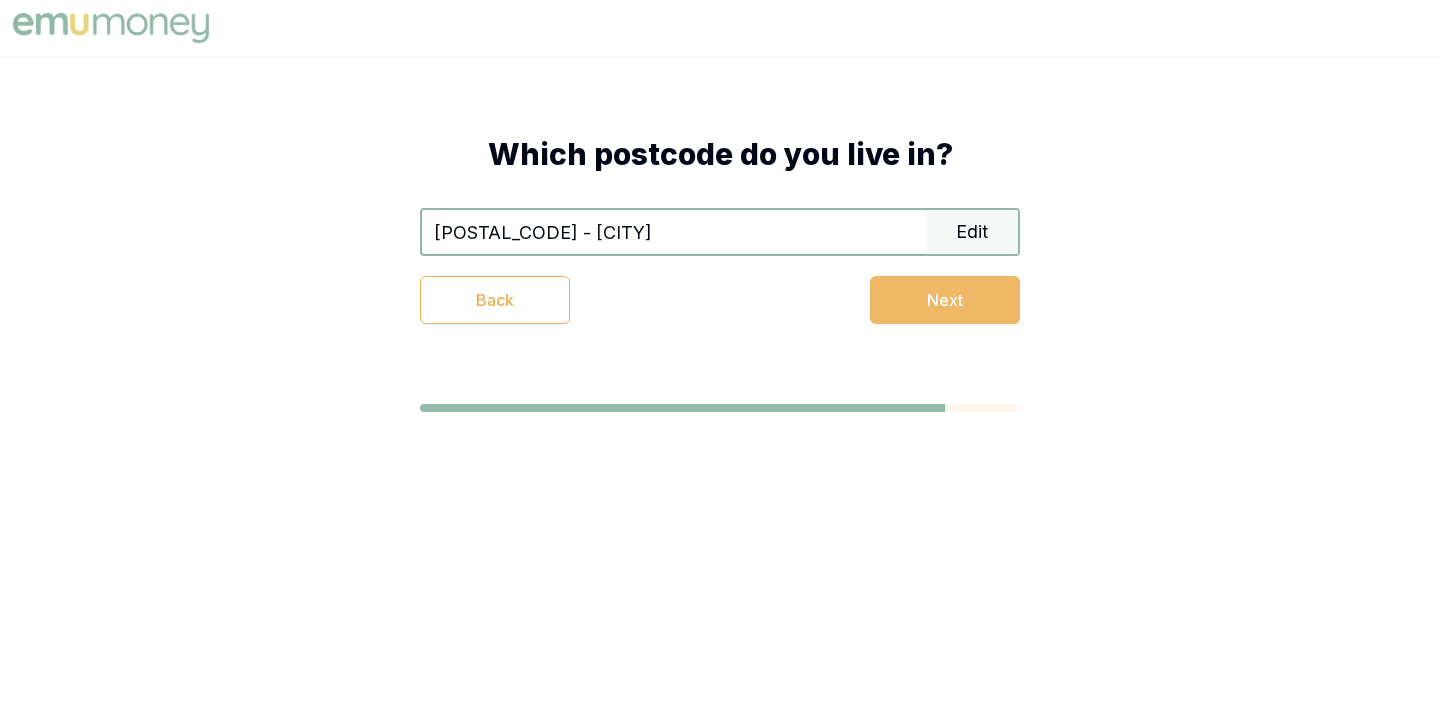 click on "Next" at bounding box center (945, 300) 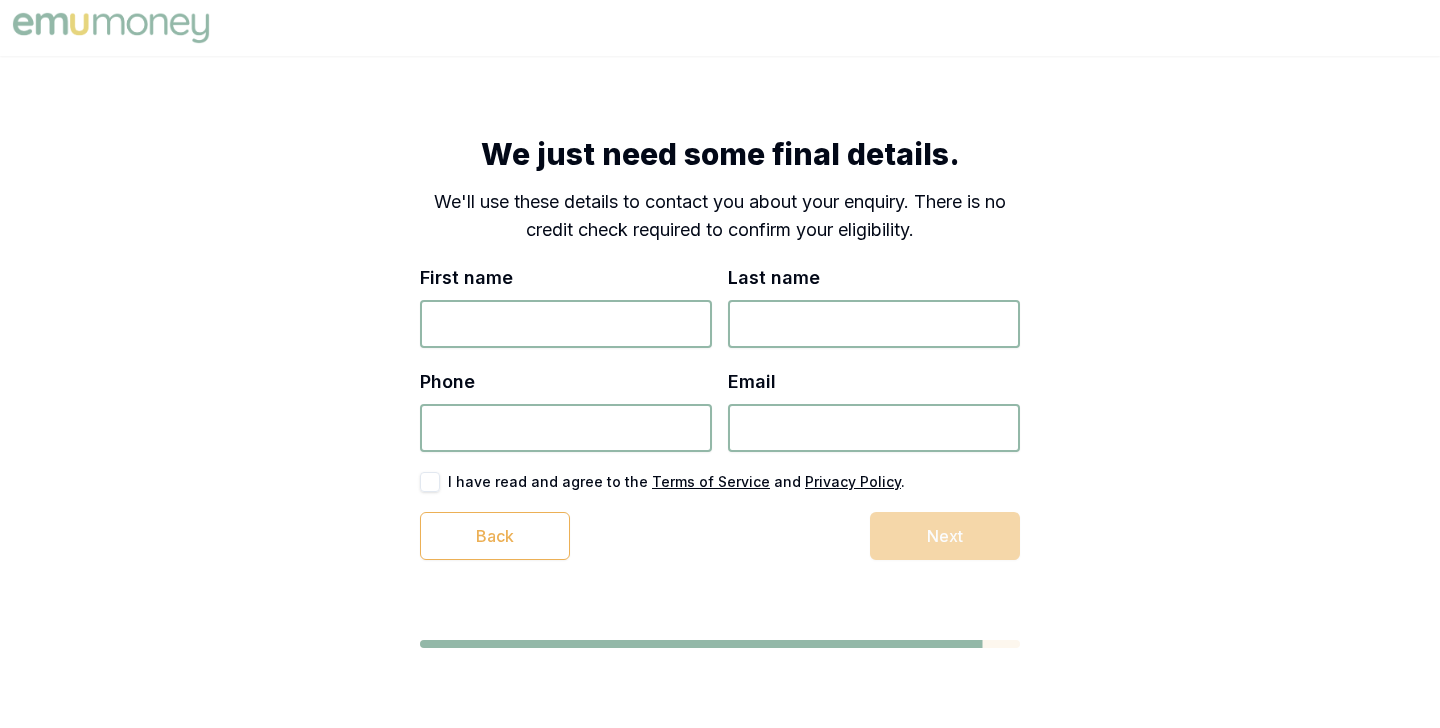 click on "First name" at bounding box center (566, 324) 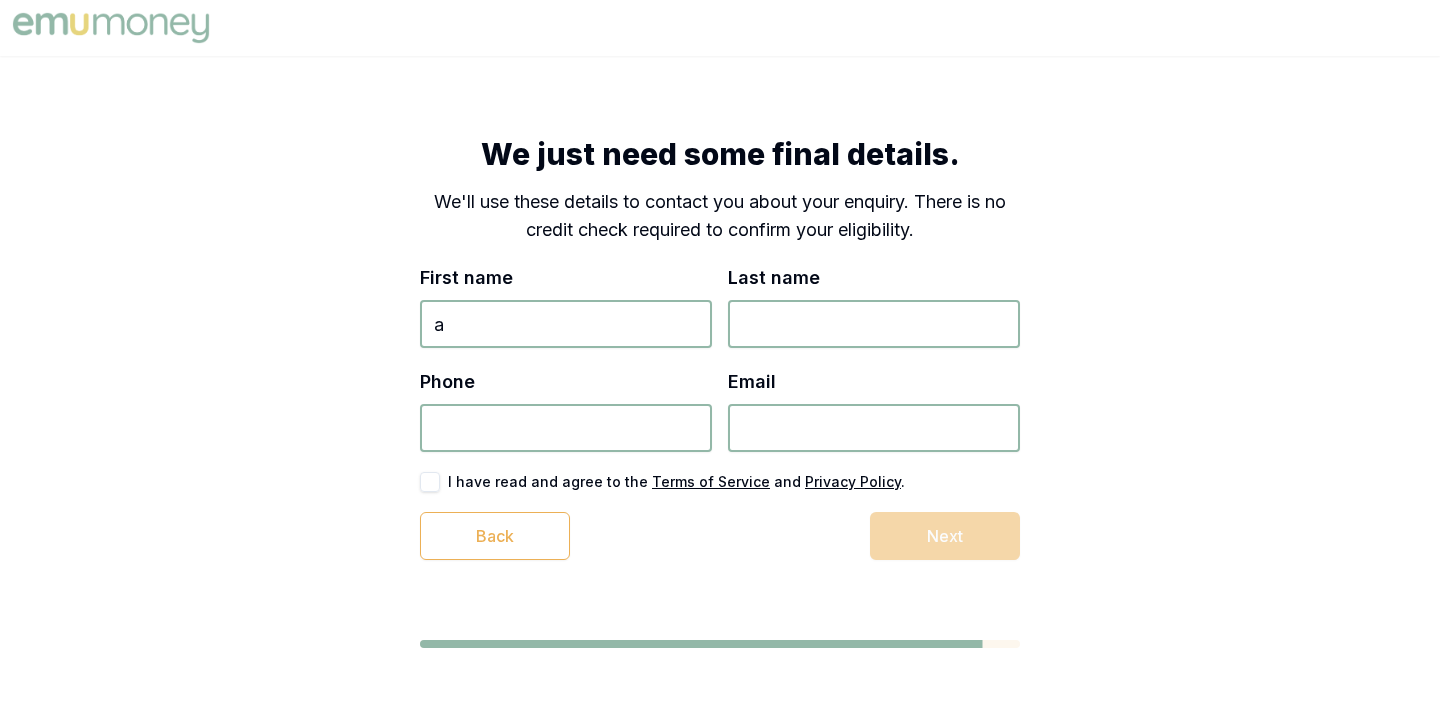 type on "a" 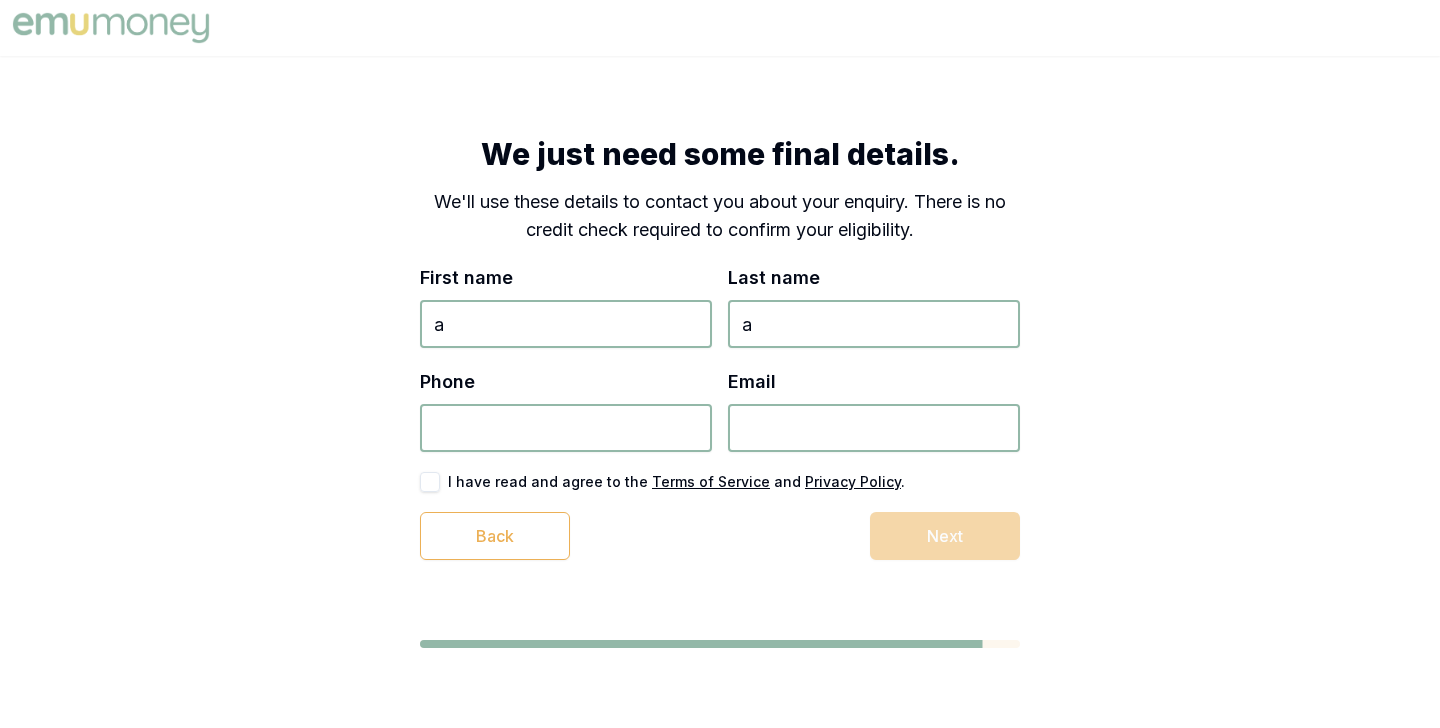 type on "a" 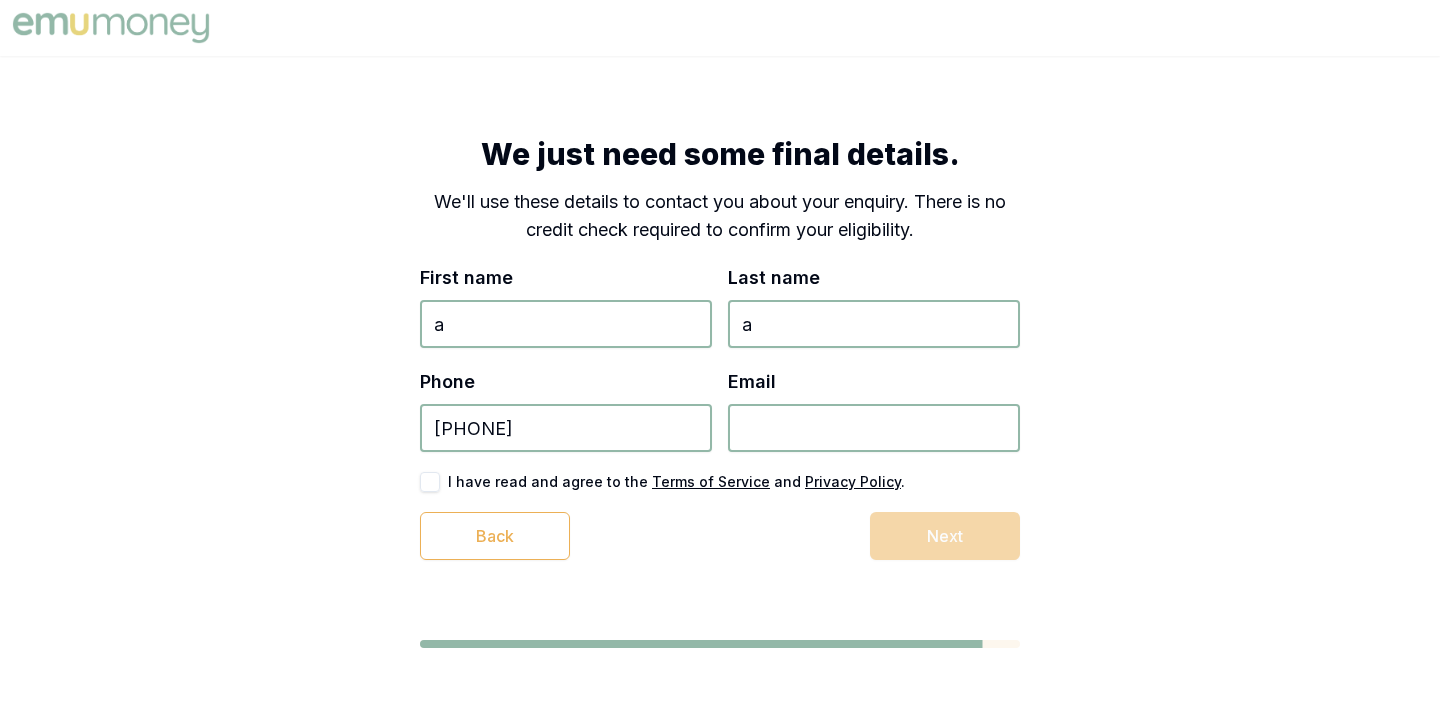 type on "[PHONE]" 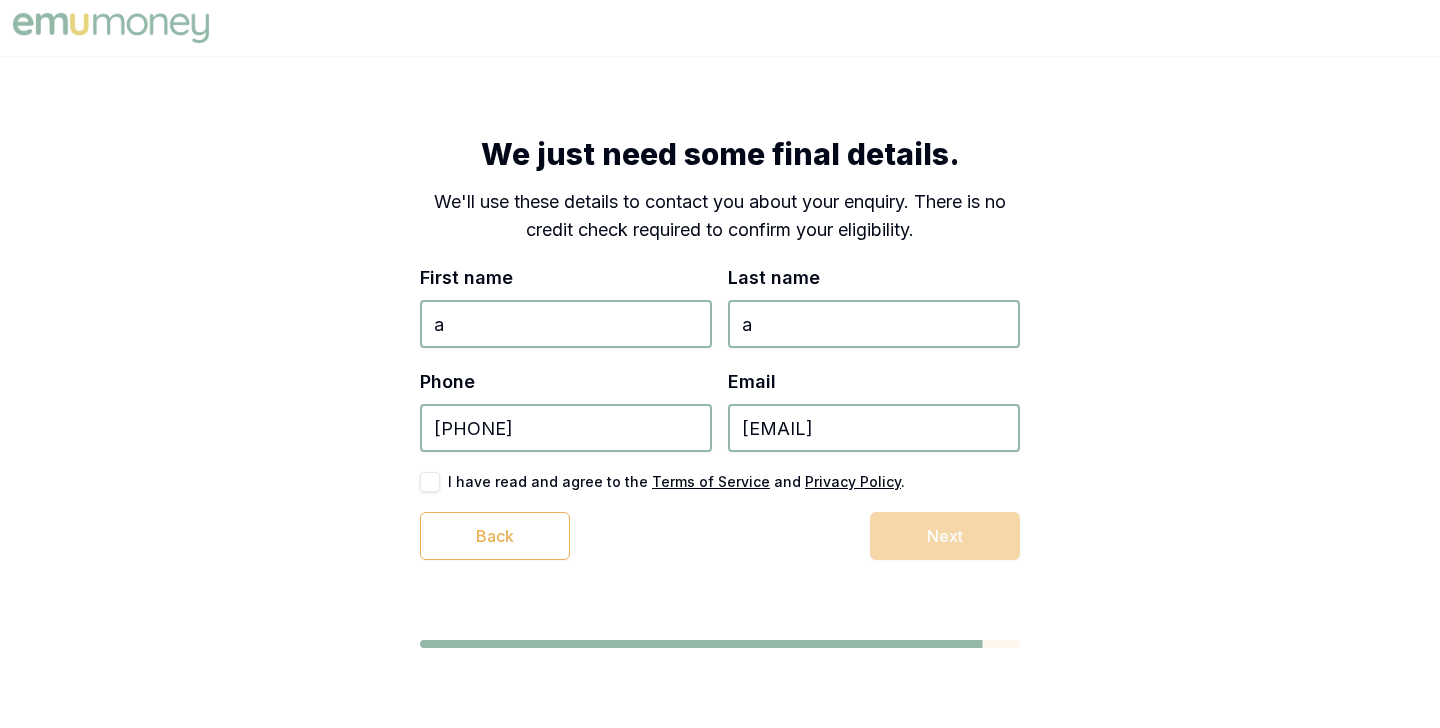 type on "[EMAIL]" 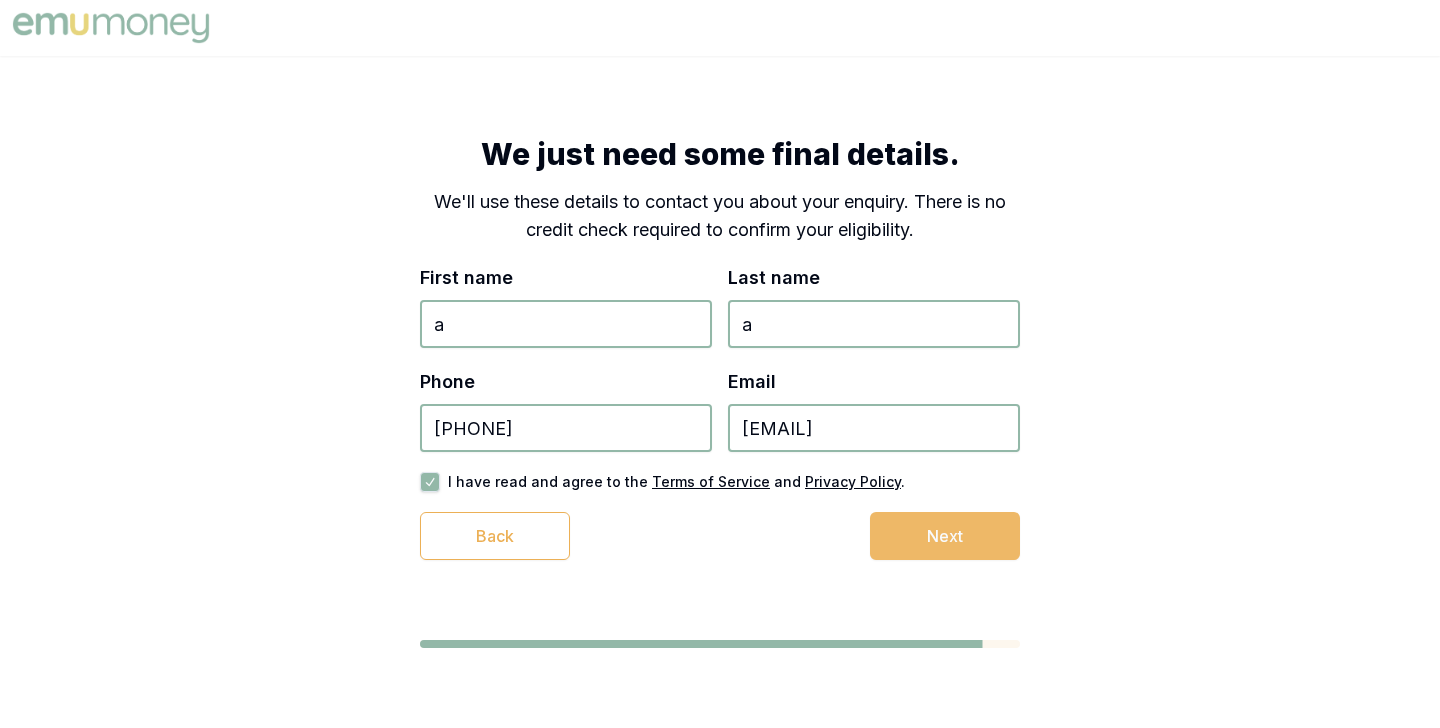 click on "Next" at bounding box center (945, 536) 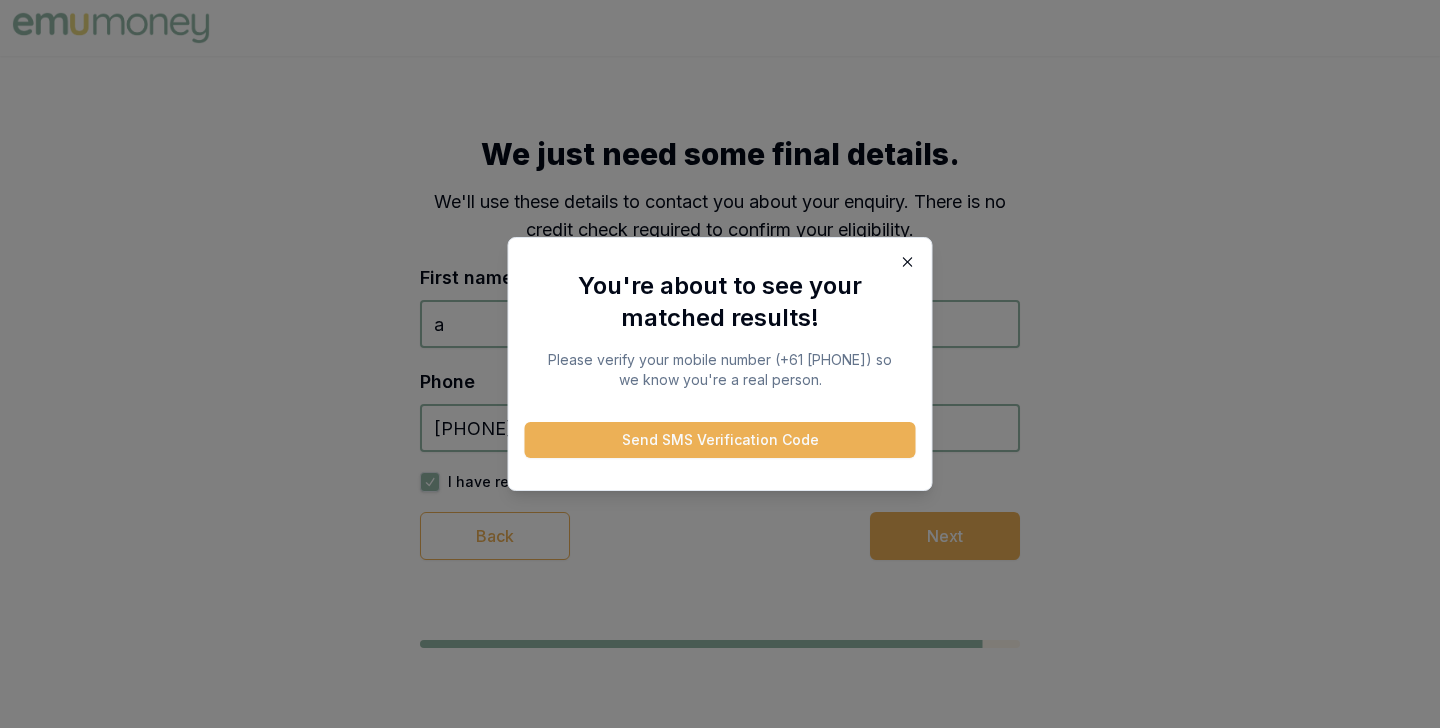 click 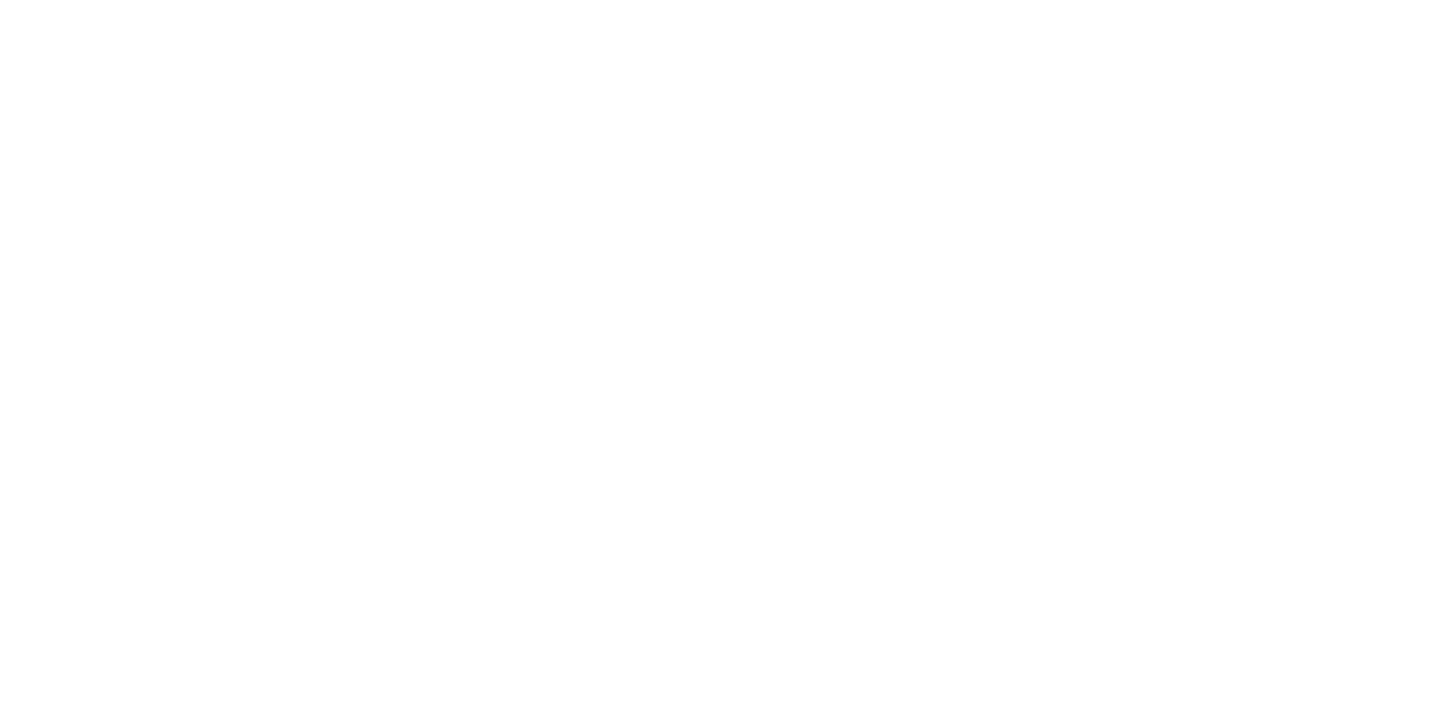 scroll, scrollTop: 0, scrollLeft: 0, axis: both 